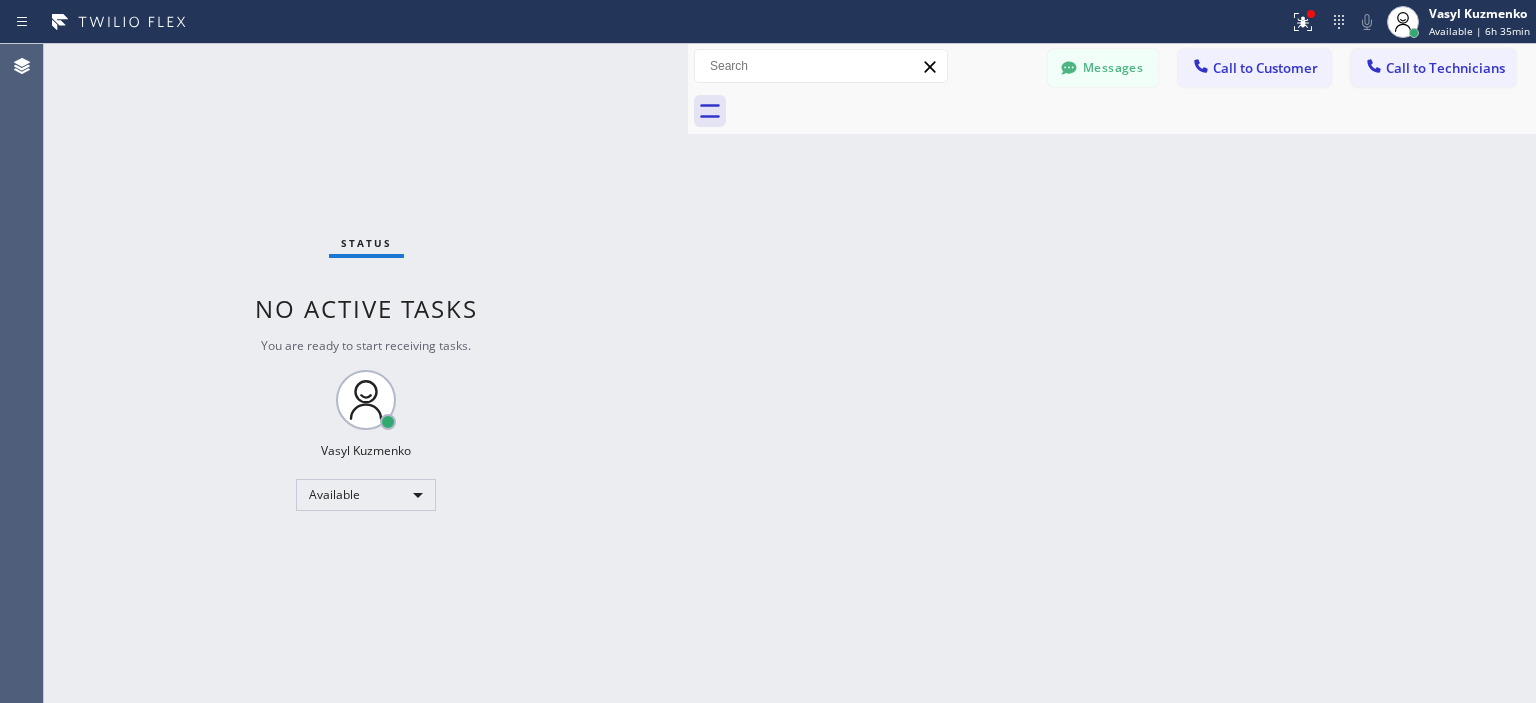 scroll, scrollTop: 0, scrollLeft: 0, axis: both 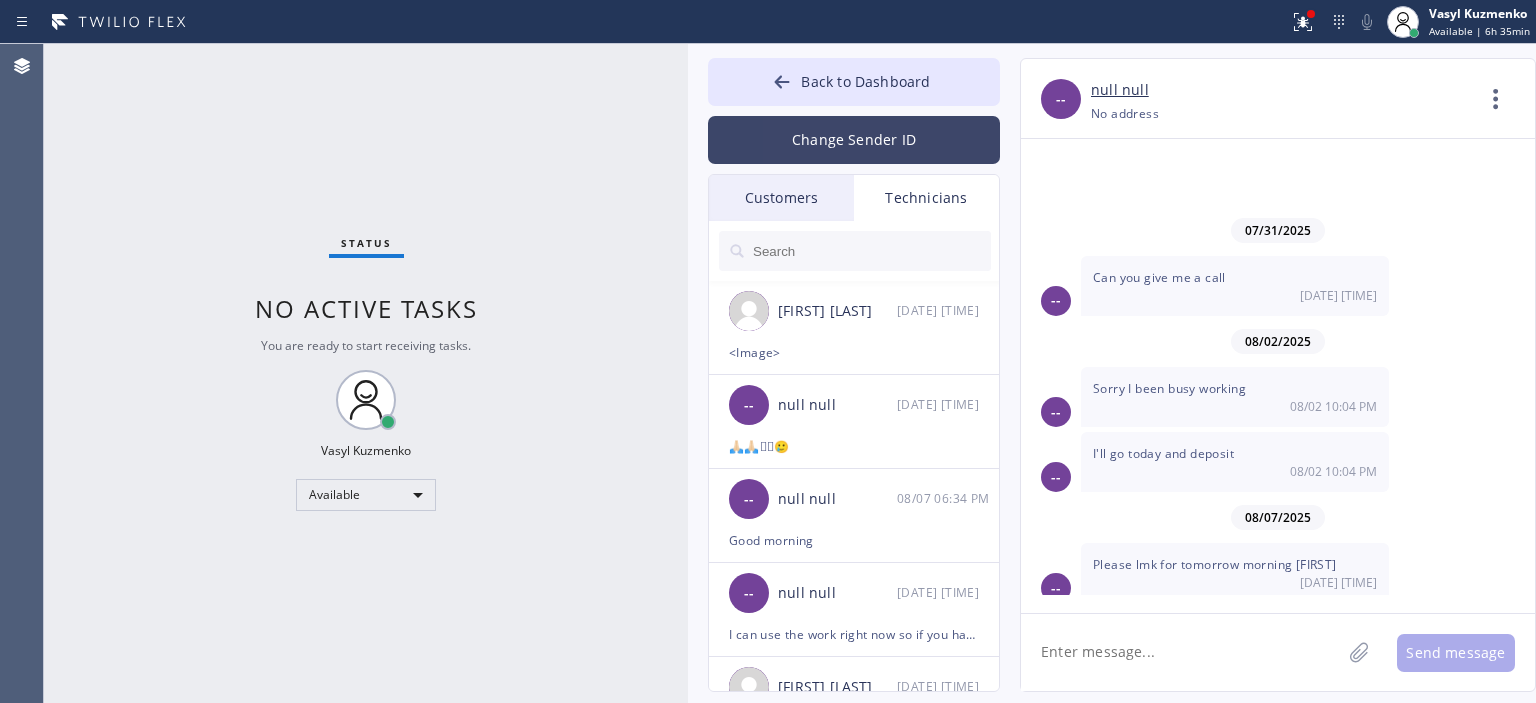 click on "Change Sender ID" at bounding box center (854, 140) 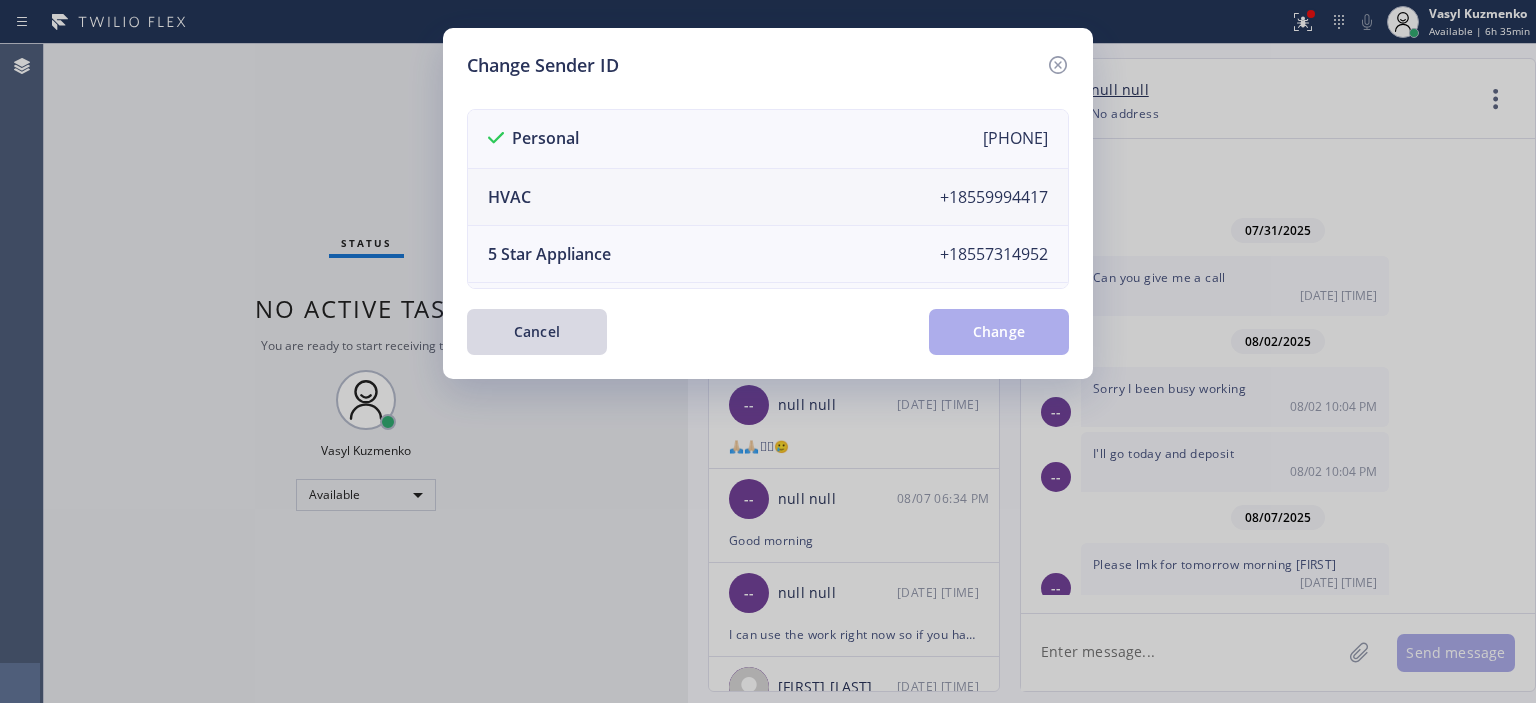 scroll, scrollTop: 233, scrollLeft: 0, axis: vertical 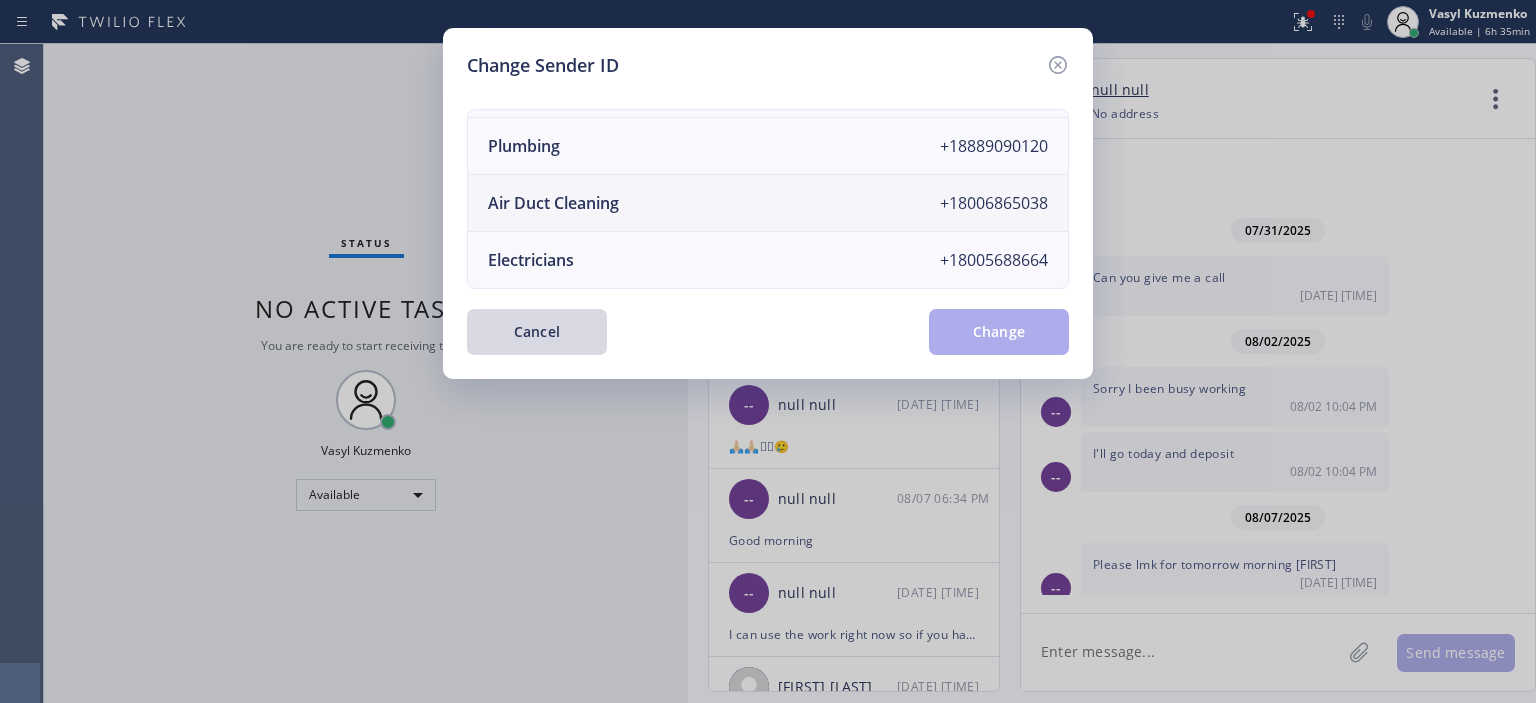 click on "Air Duct Cleaning +18006865038" at bounding box center (768, 203) 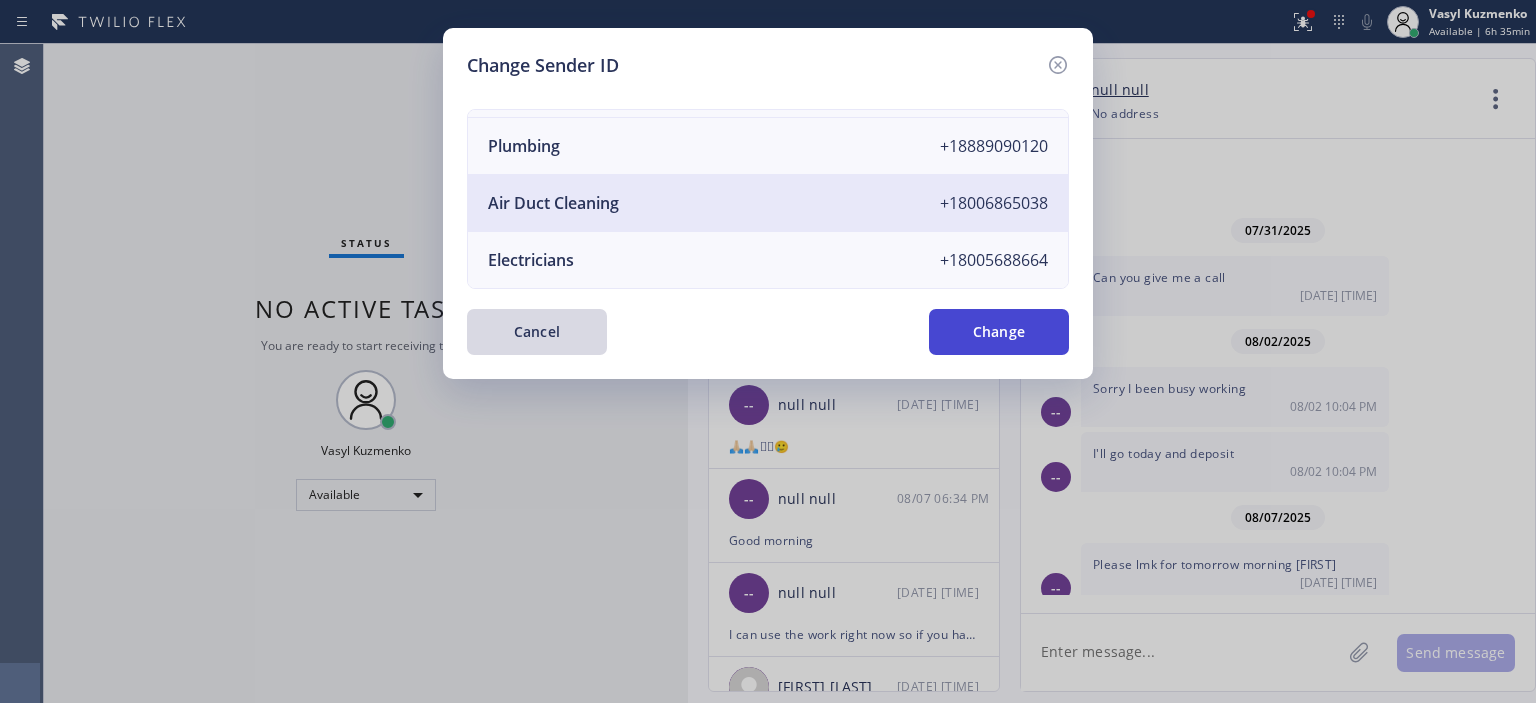 click on "Change" at bounding box center (999, 332) 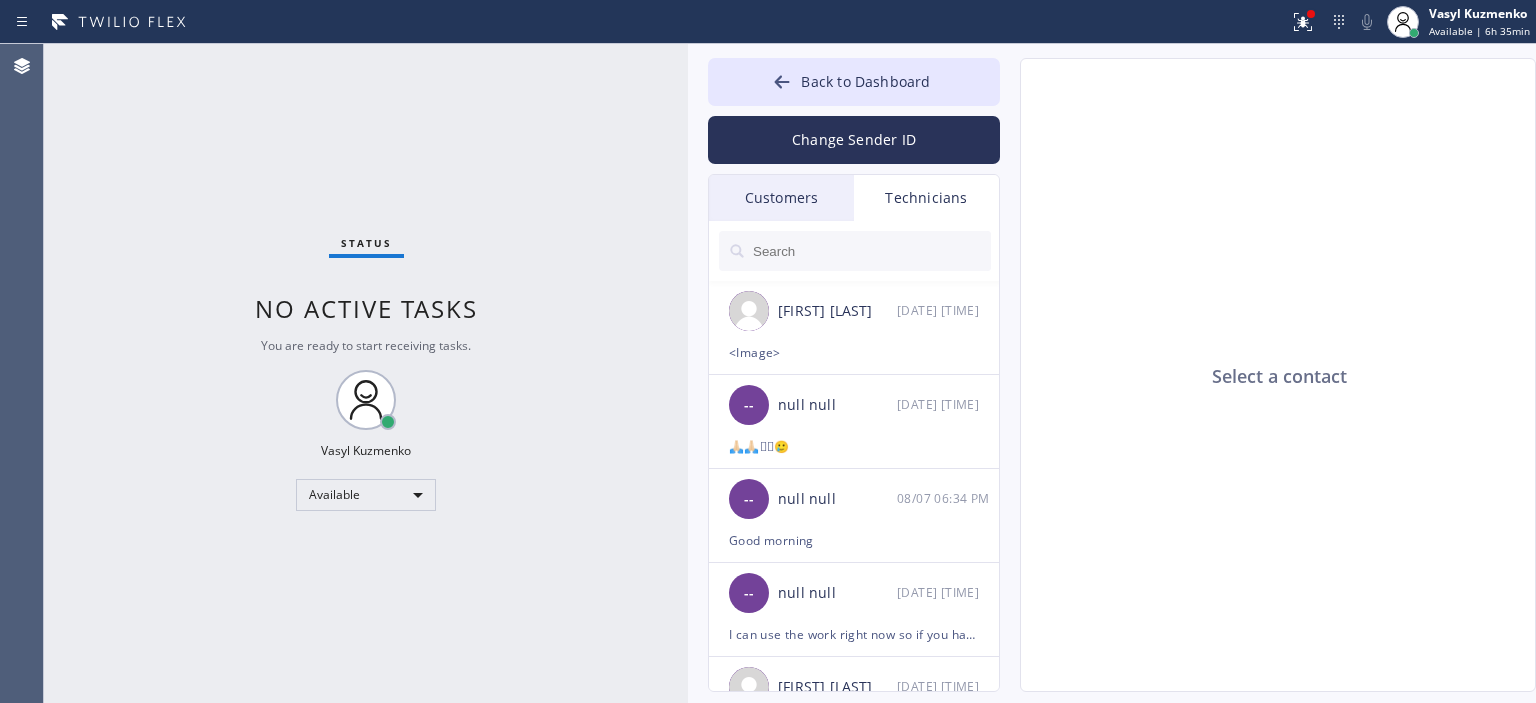 click on "Customers" at bounding box center (781, 198) 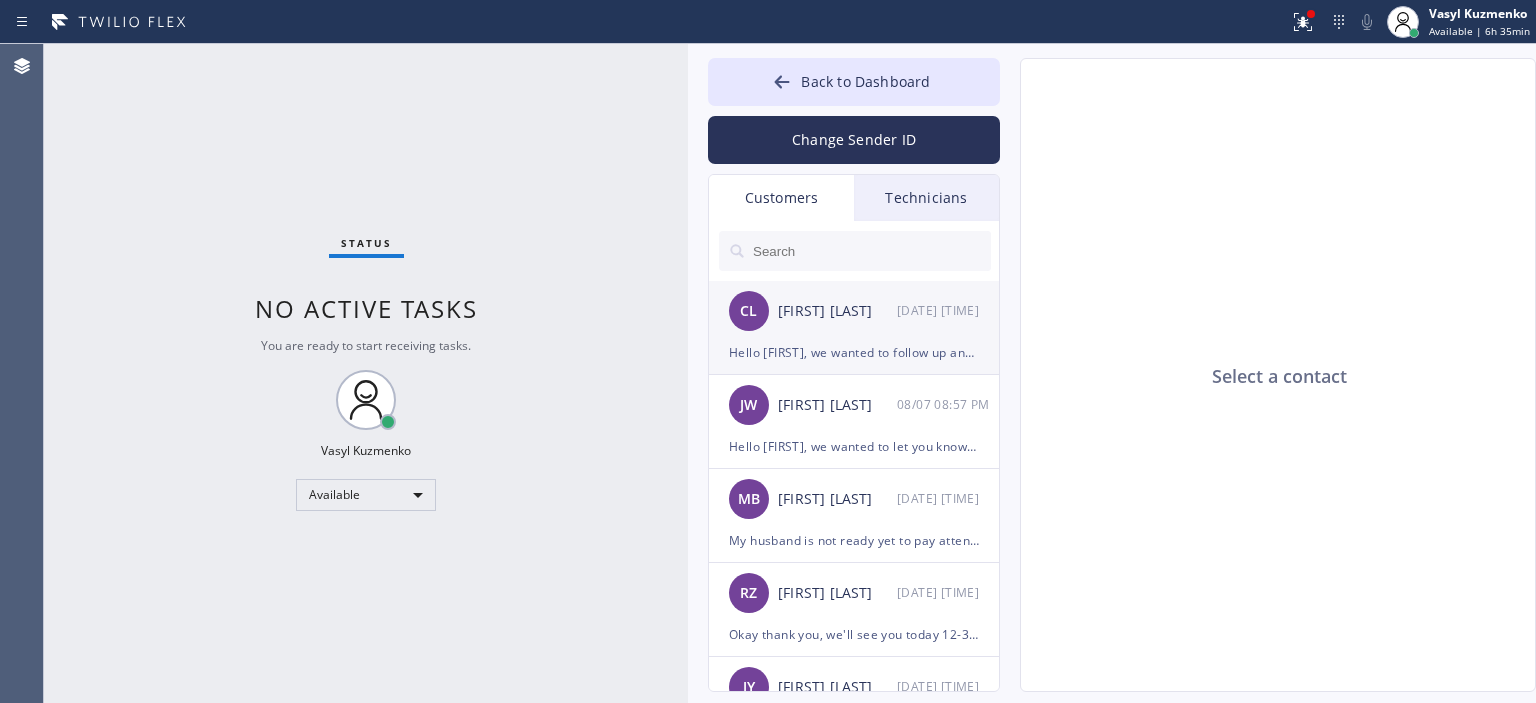 click on "[PREFIX] [FIRST] [LAST] [DATE] [TIME]" at bounding box center [855, 311] 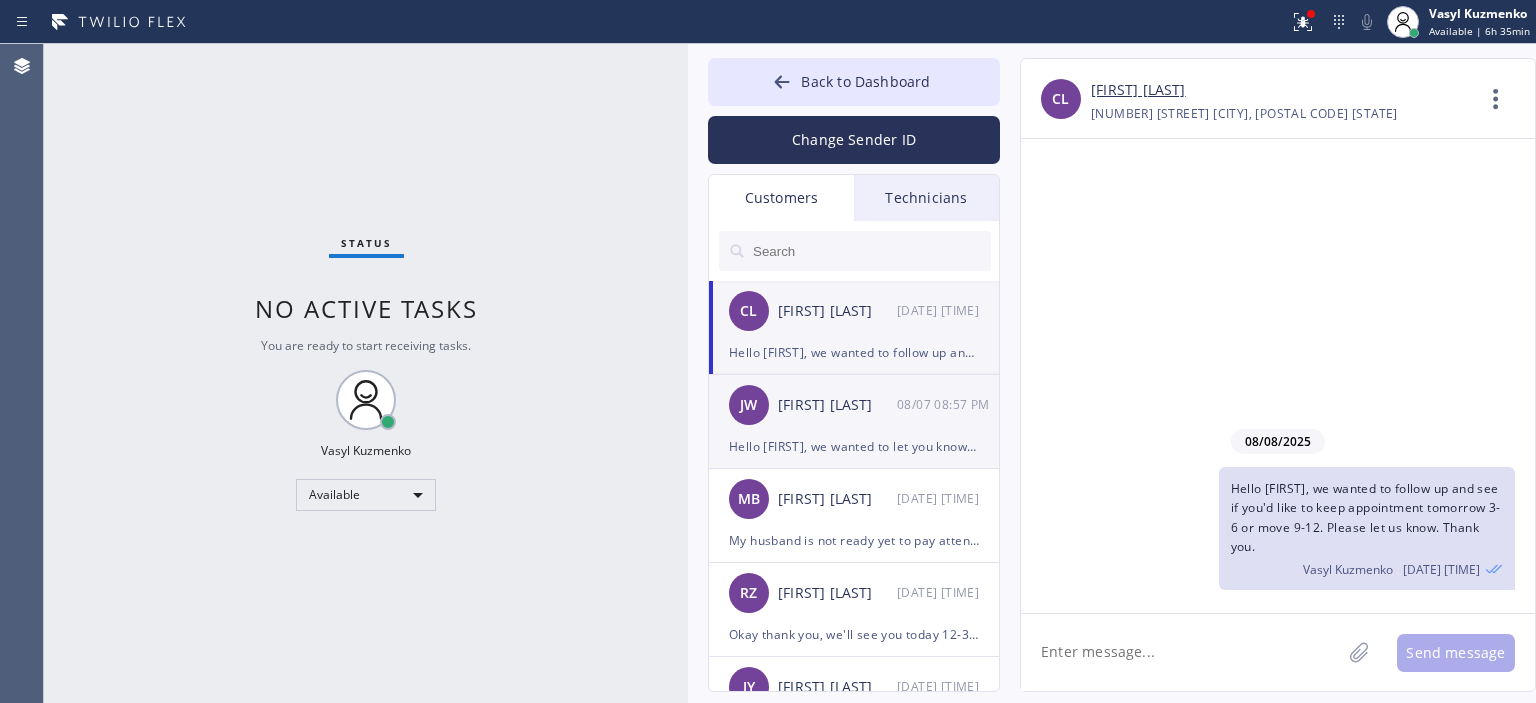 click on "[FIRST] [LAST] [MM]/[DD] [HH]:[MM] [AM/PM]" at bounding box center [855, 405] 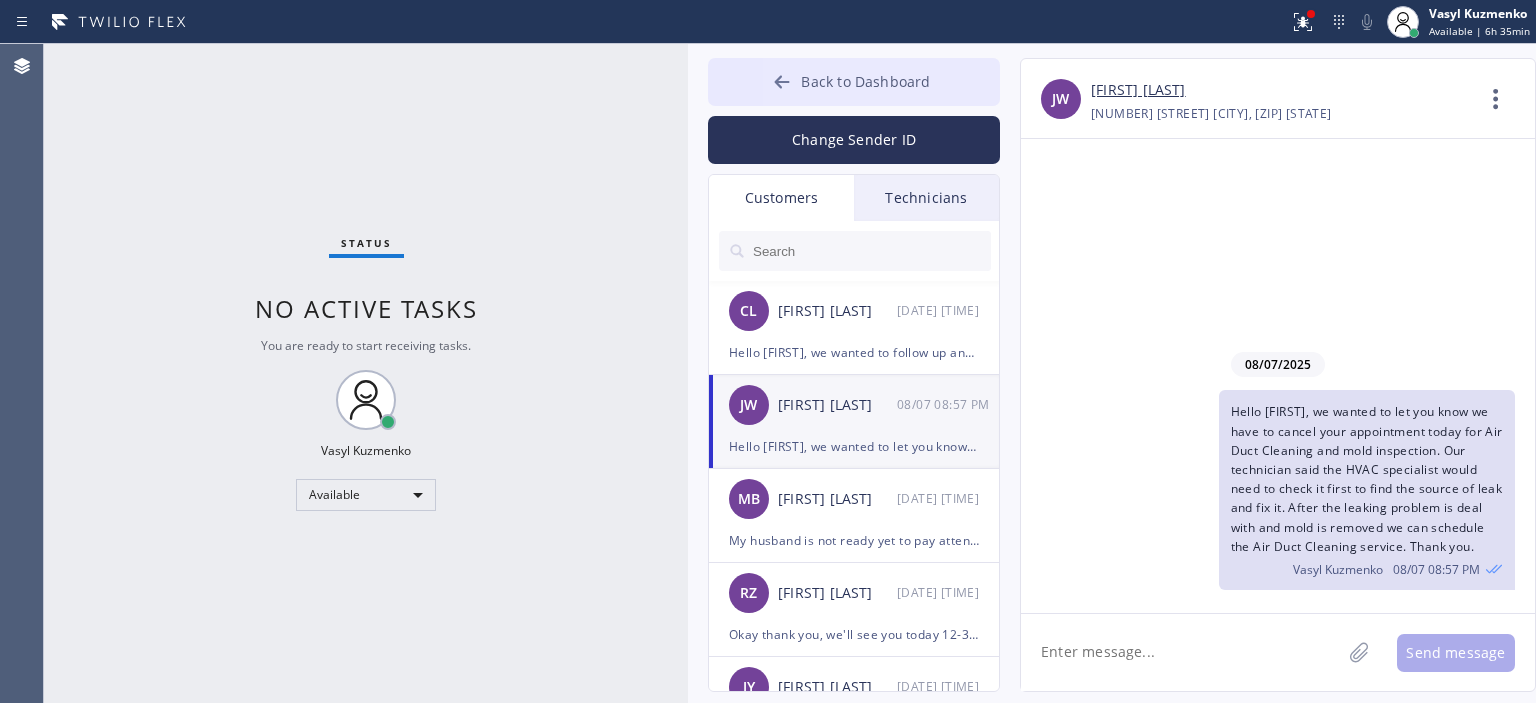click 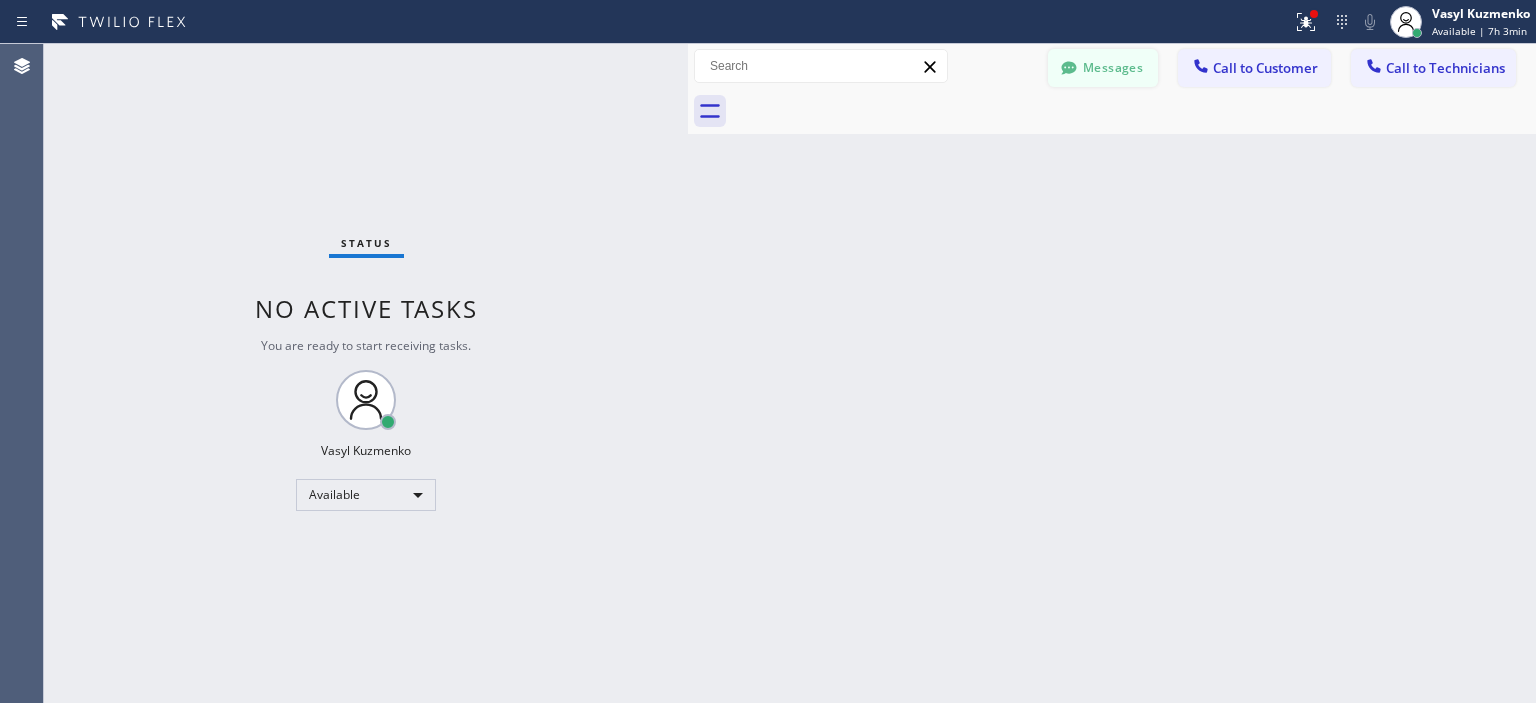 click on "Messages" at bounding box center [1103, 68] 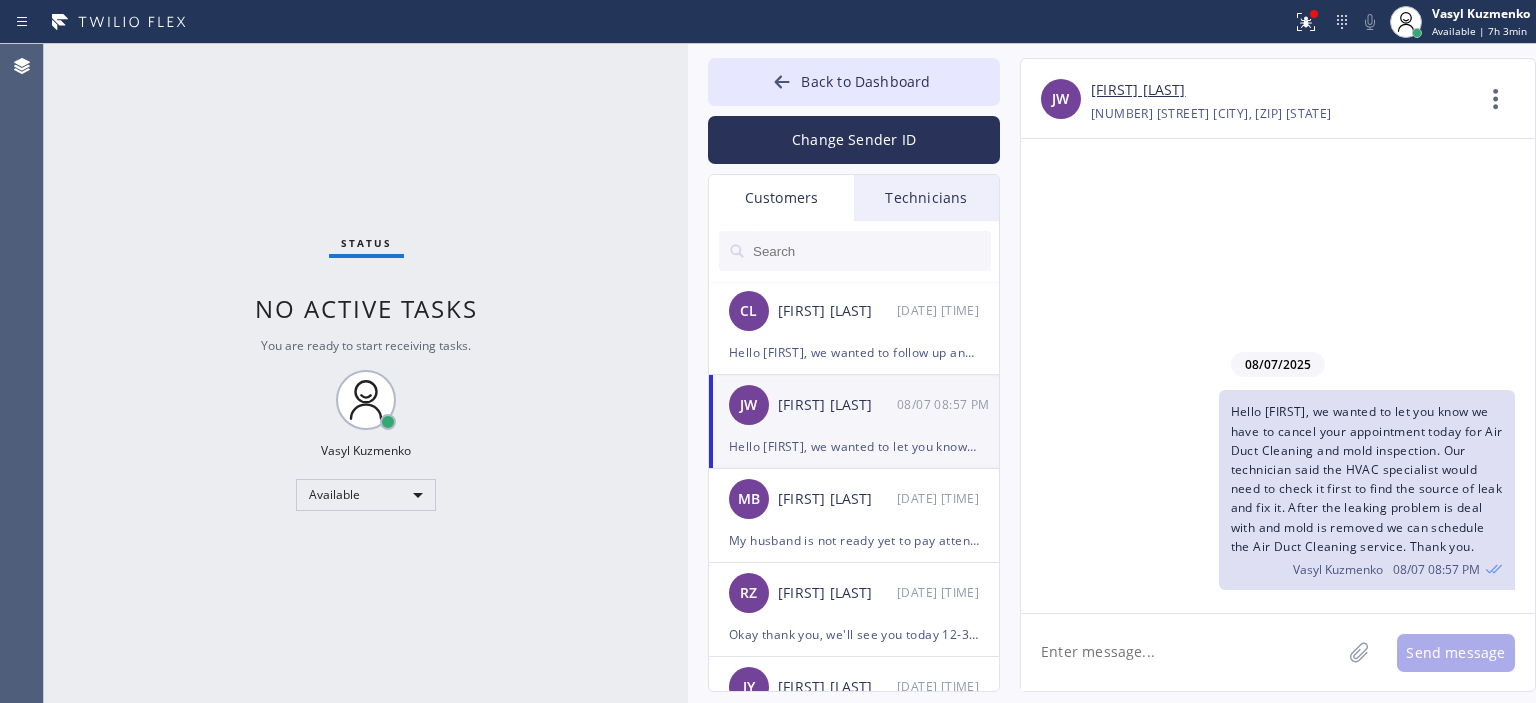click at bounding box center [871, 251] 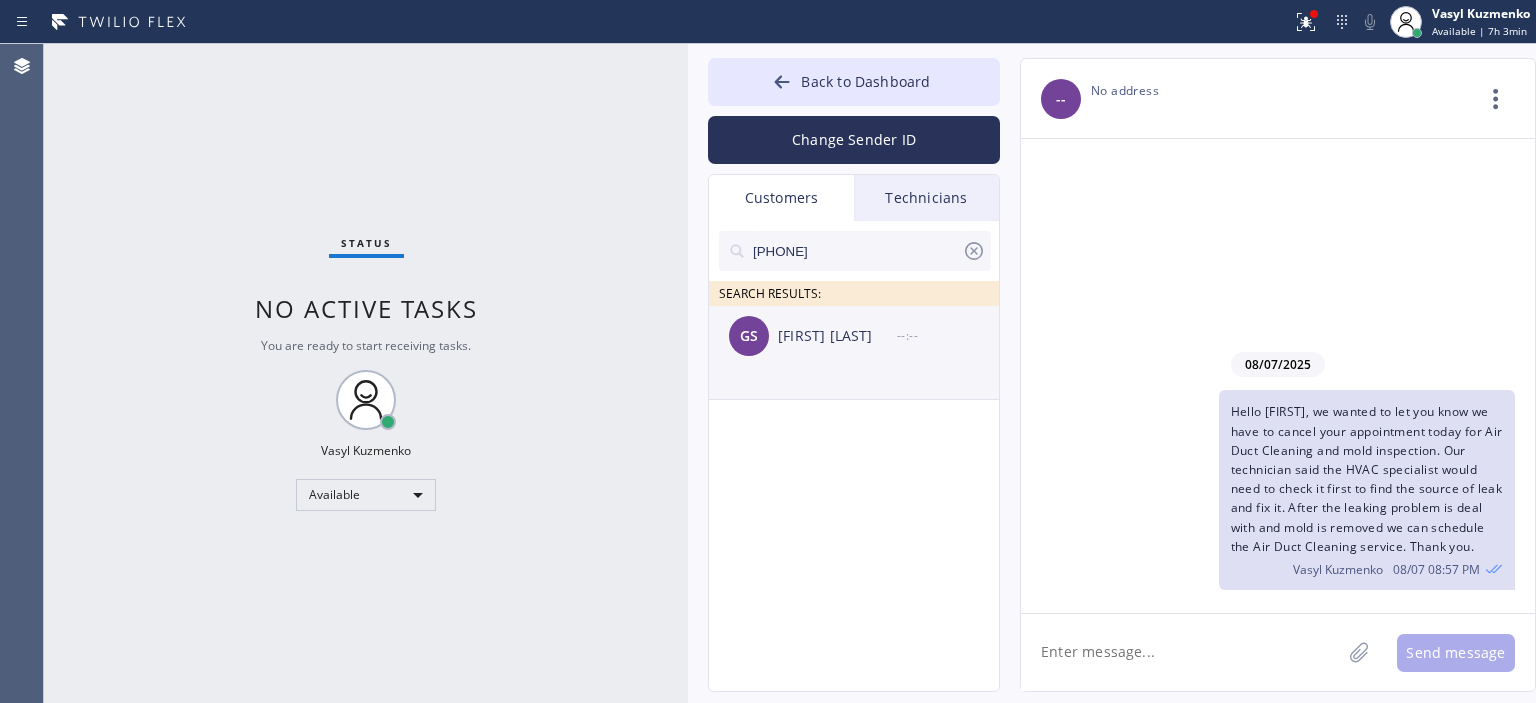 click on "GS [FIRST] [LAST] --:--" at bounding box center (855, 336) 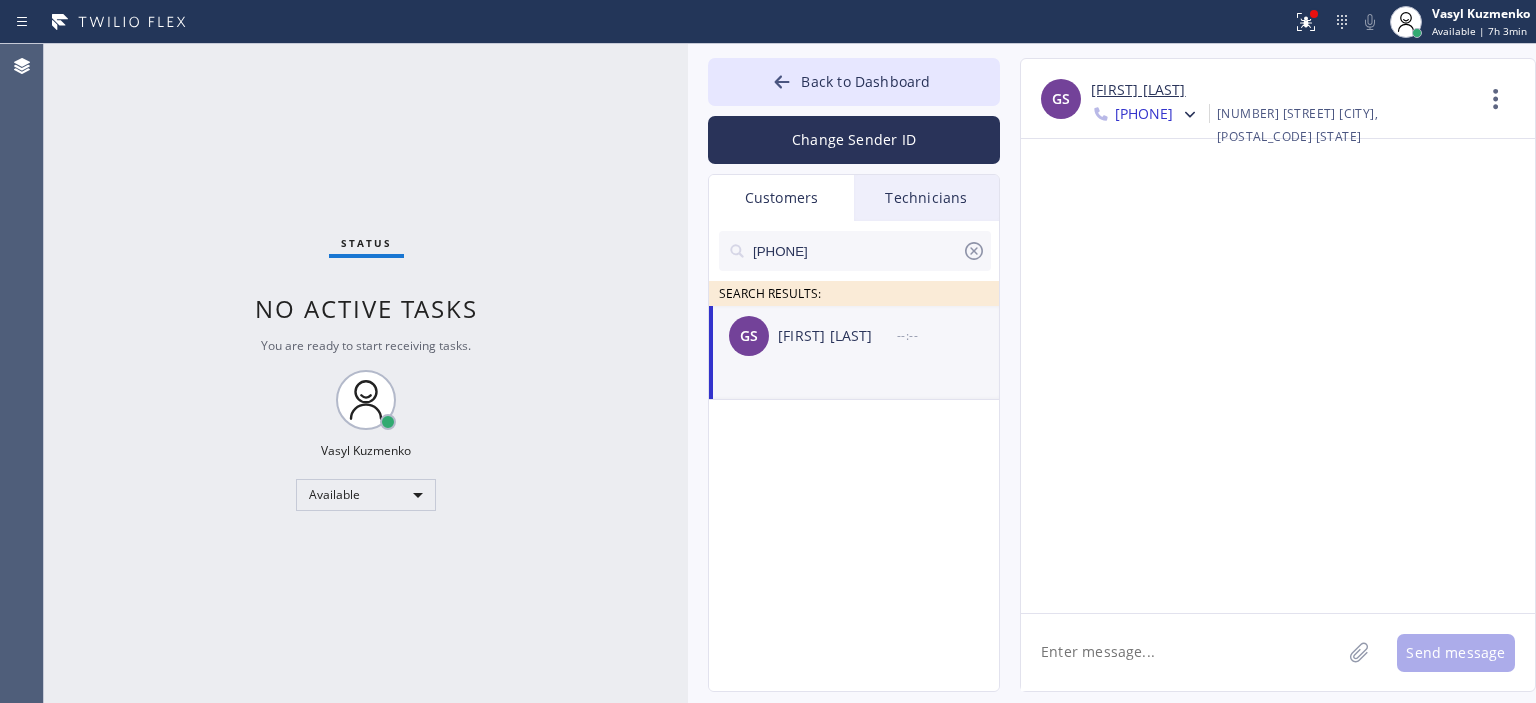 click 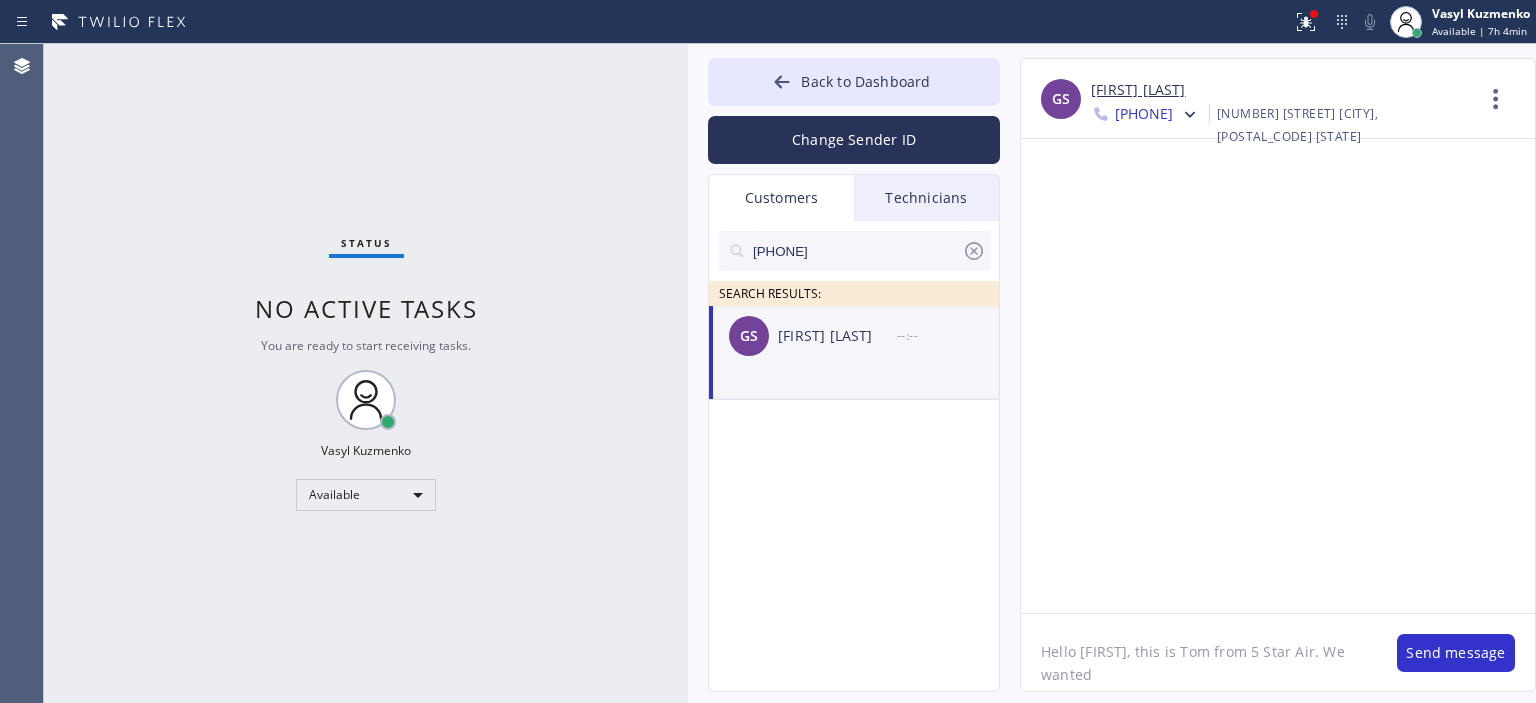 click at bounding box center (1278, 376) 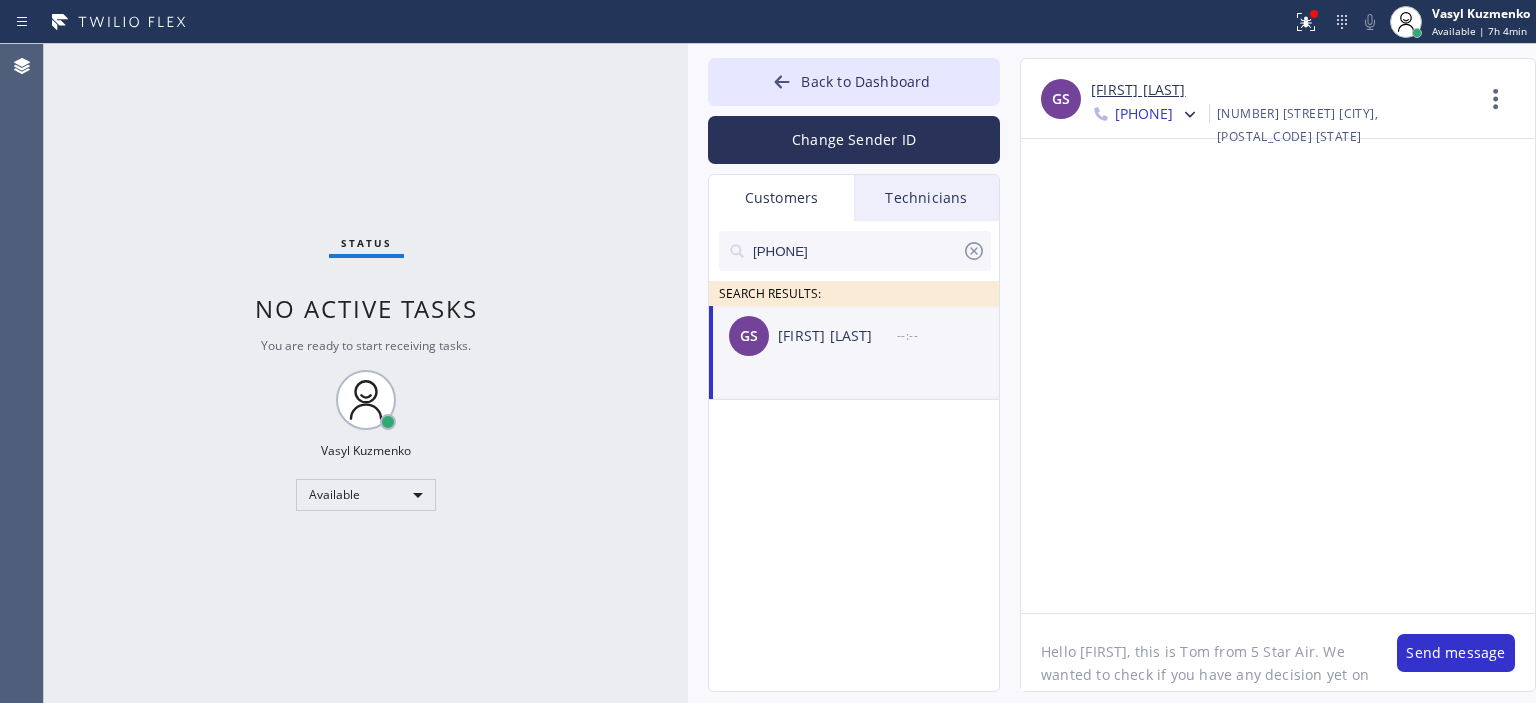 scroll, scrollTop: 16, scrollLeft: 0, axis: vertical 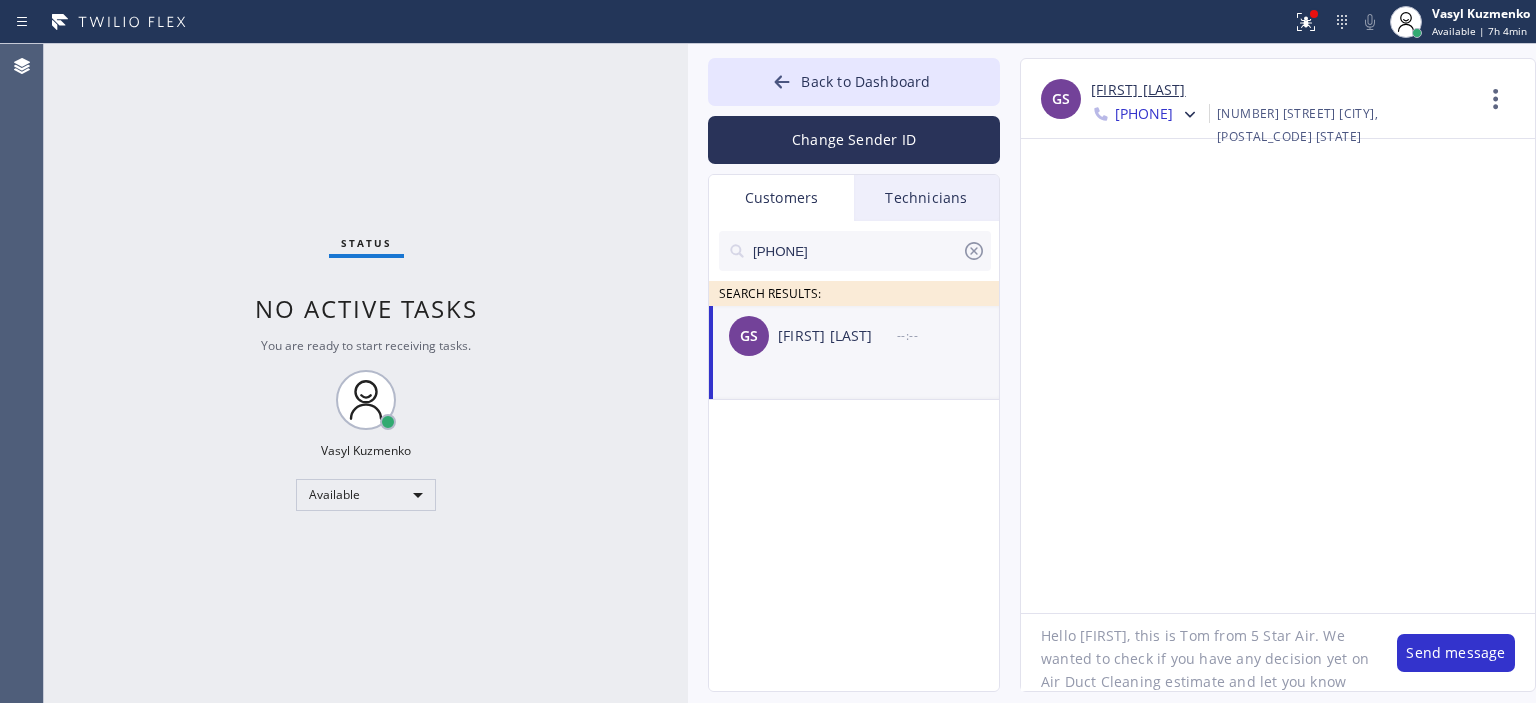 click on "Hello [FIRST], this is Tom from 5 Star Air. We wanted to check if you have any decision yet on Air Duct Cleaning estimate and let you know" 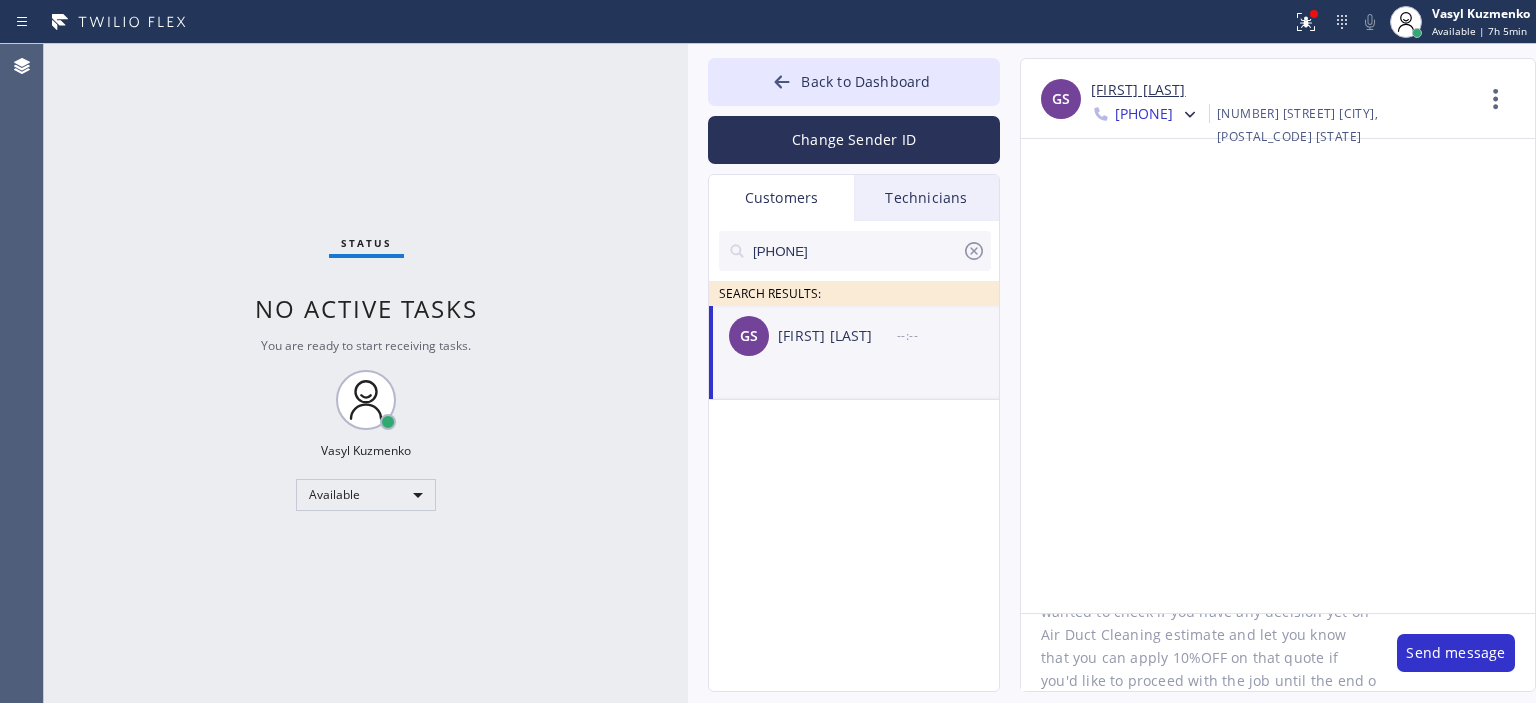 scroll, scrollTop: 85, scrollLeft: 0, axis: vertical 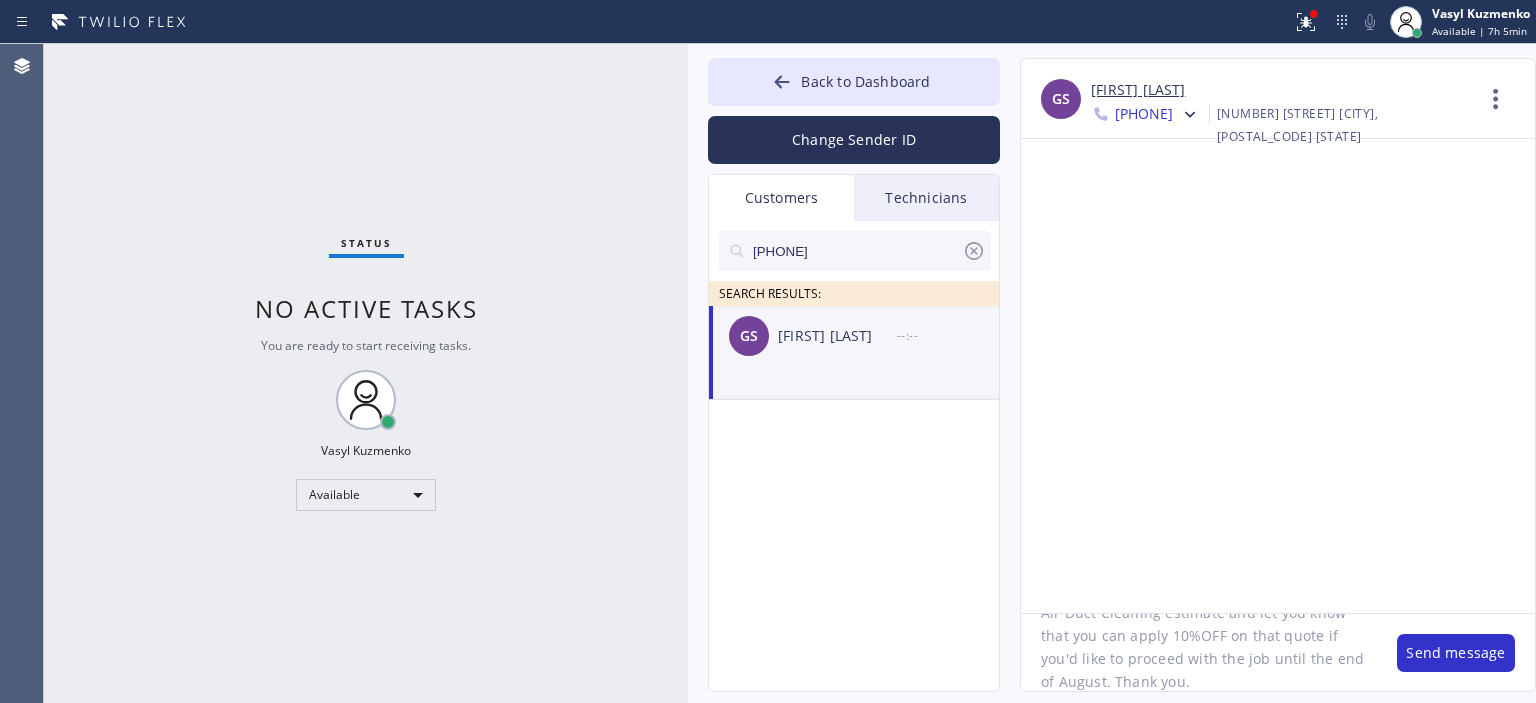 type on "Hello [FIRST], this is [FIRST] from 5 Star Air. We wanted to check if you have any decision yet on Air Duct Cleaning estimate and let you know that you can apply 10%OFF on that quote if you'd like to proceed with the job until the end of August. Thank you." 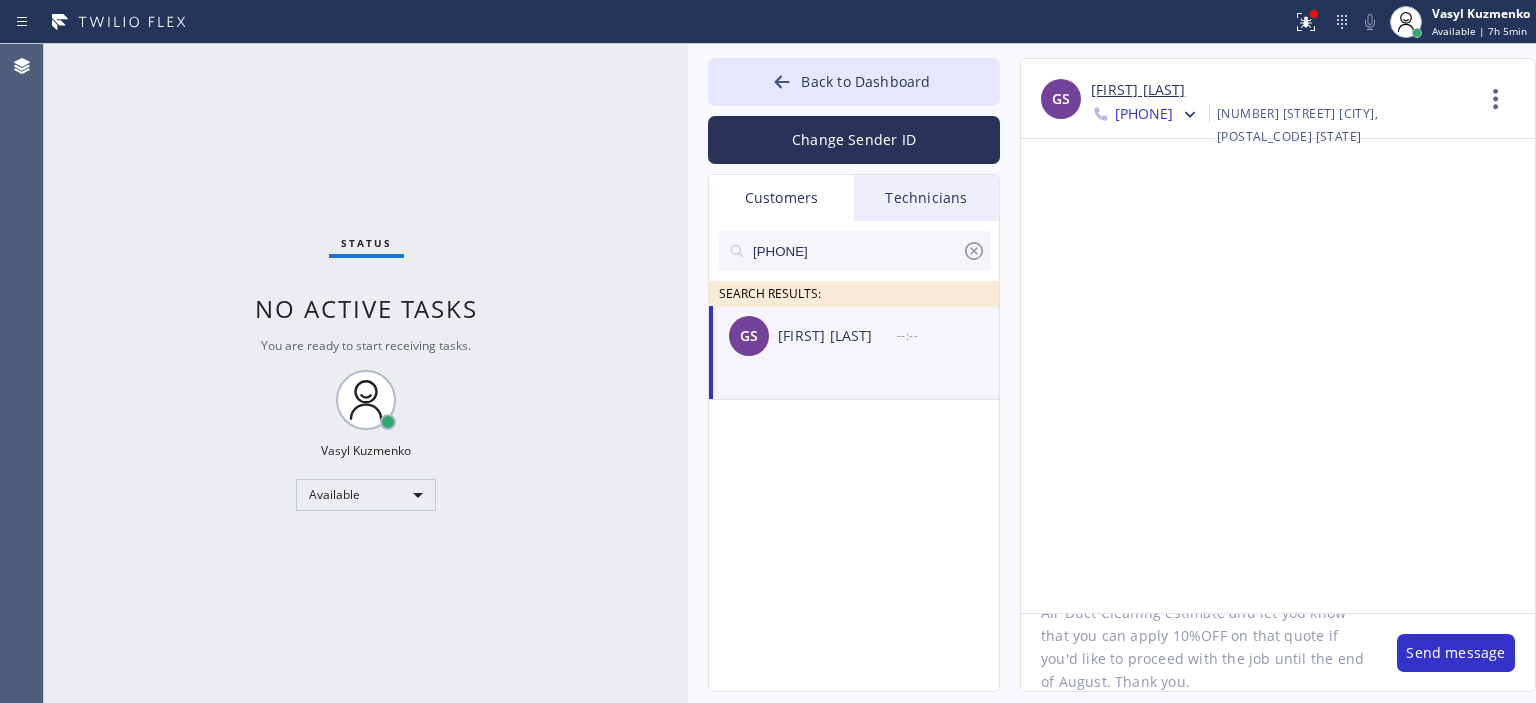 click on "Hello [FIRST], this is [FIRST] from 5 Star Air. We wanted to check if you have any decision yet on Air Duct Cleaning estimate and let you know that you can apply 10%OFF on that quote if you'd like to proceed with the job until the end of August. Thank you." 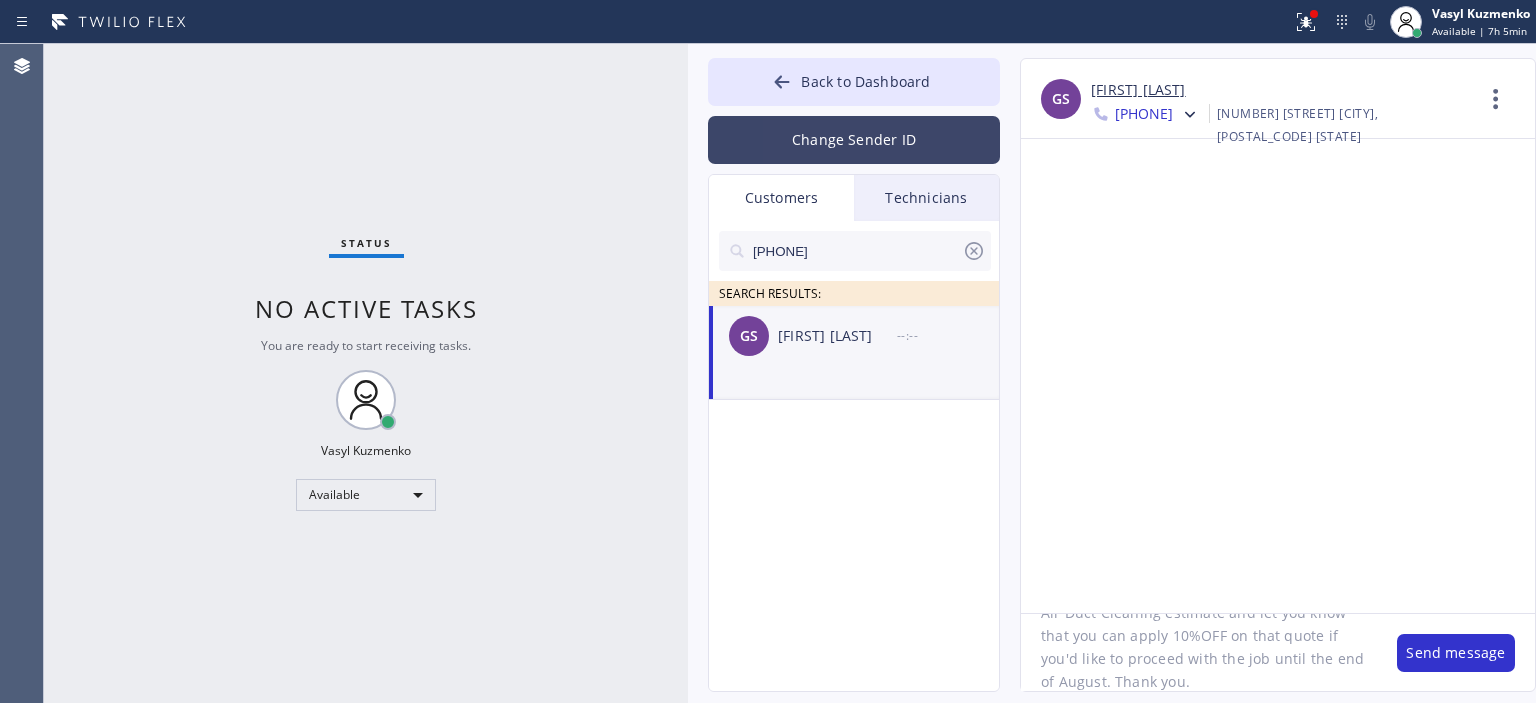 click on "Change Sender ID" at bounding box center (854, 140) 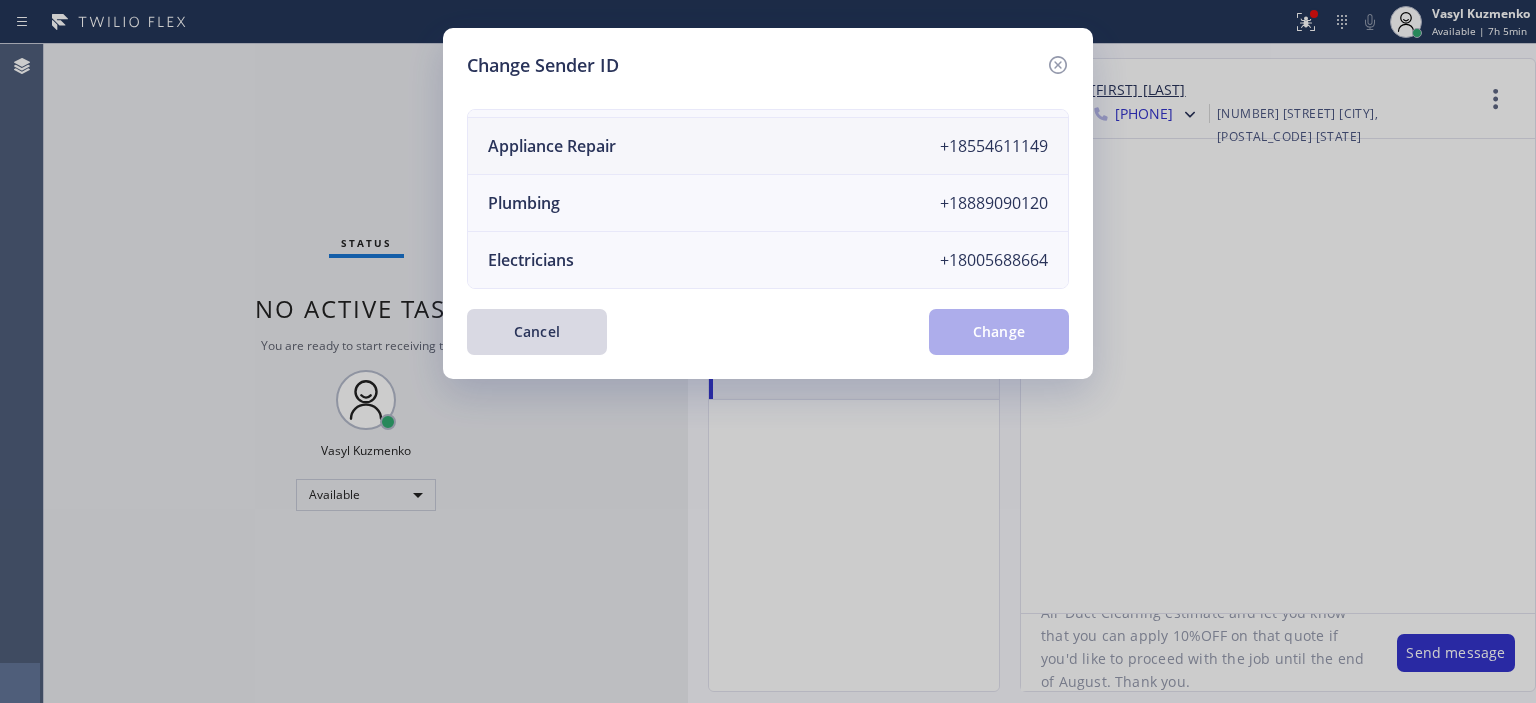 scroll, scrollTop: 0, scrollLeft: 0, axis: both 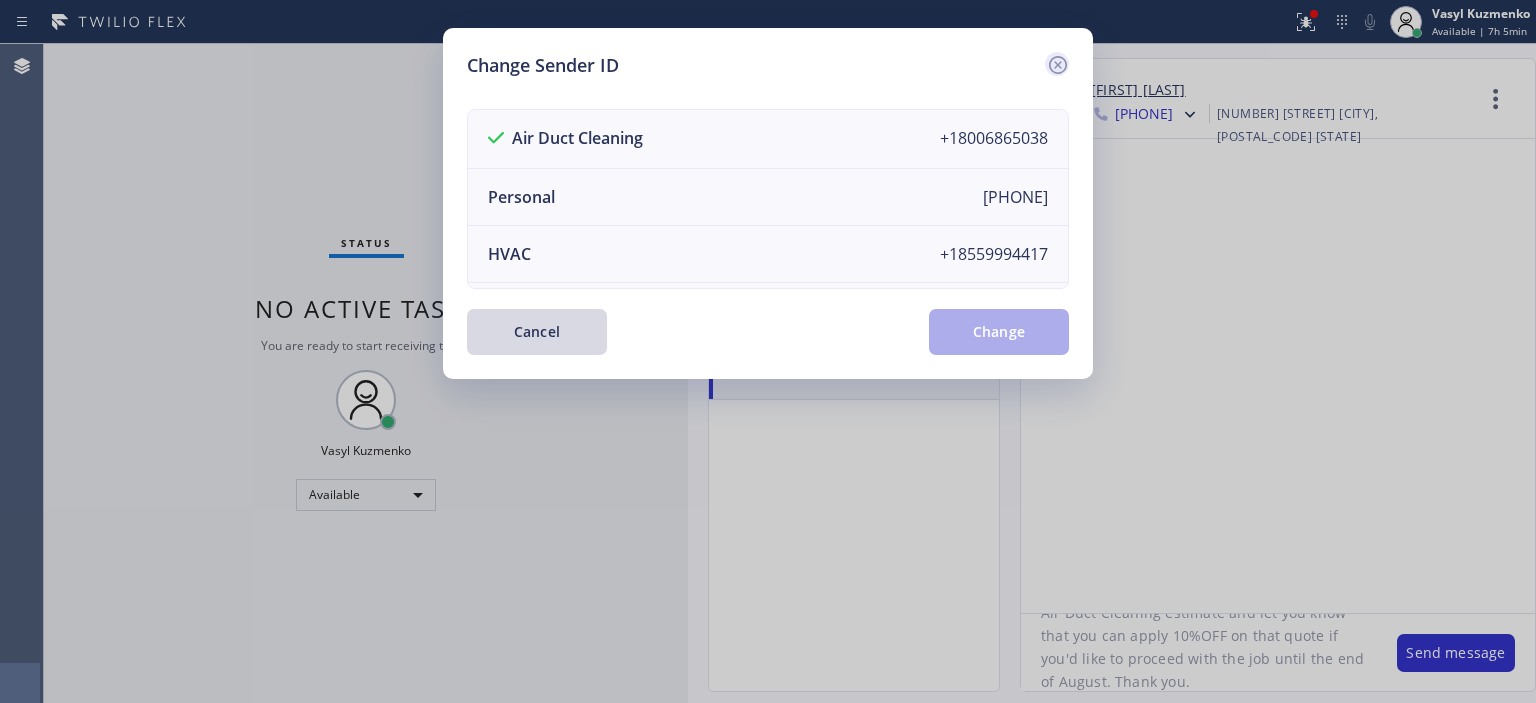 click 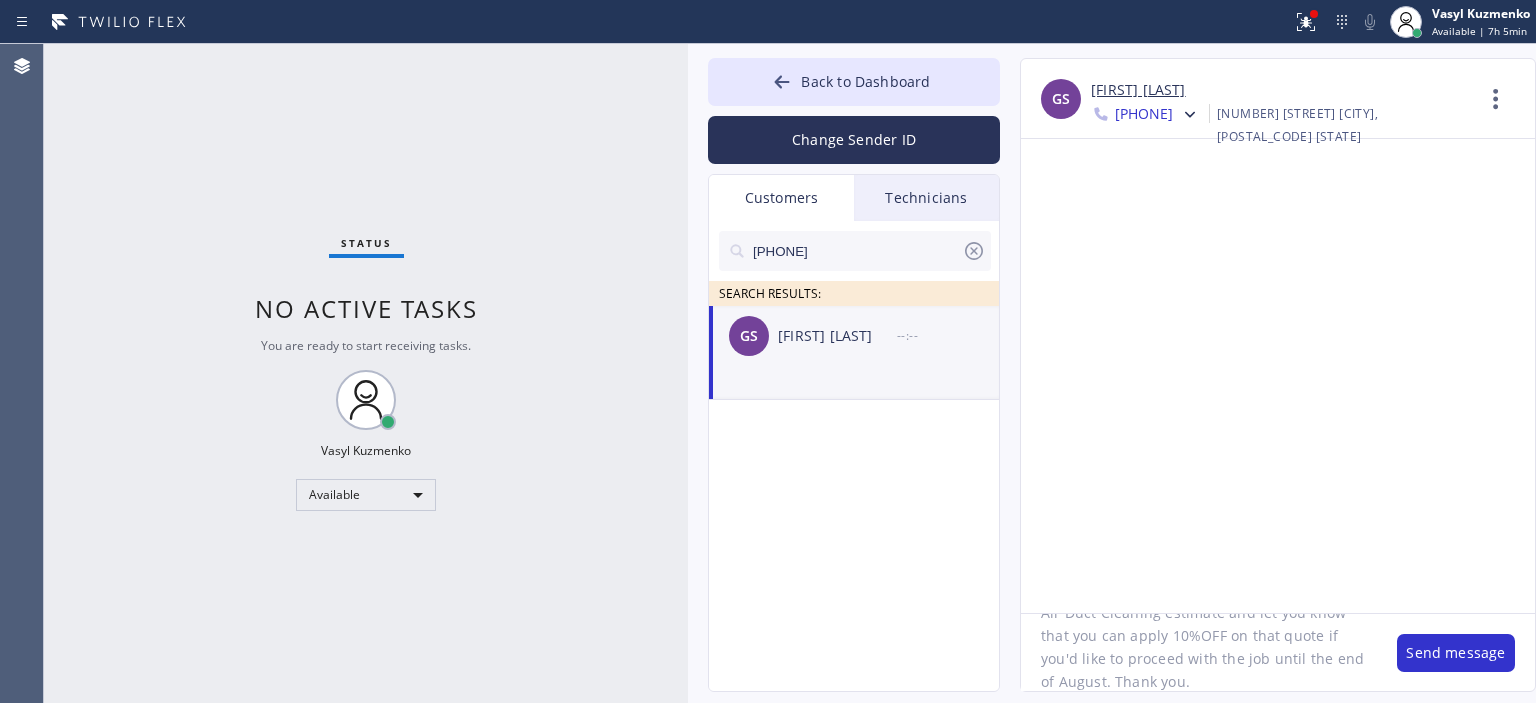 click on "Hello [FIRST], this is [FIRST] from 5 Star Air. We wanted to check if you have any decision yet on Air Duct Cleaning estimate and let you know that you can apply 10%OFF on that quote if you'd like to proceed with the job until the end of August. Thank you." 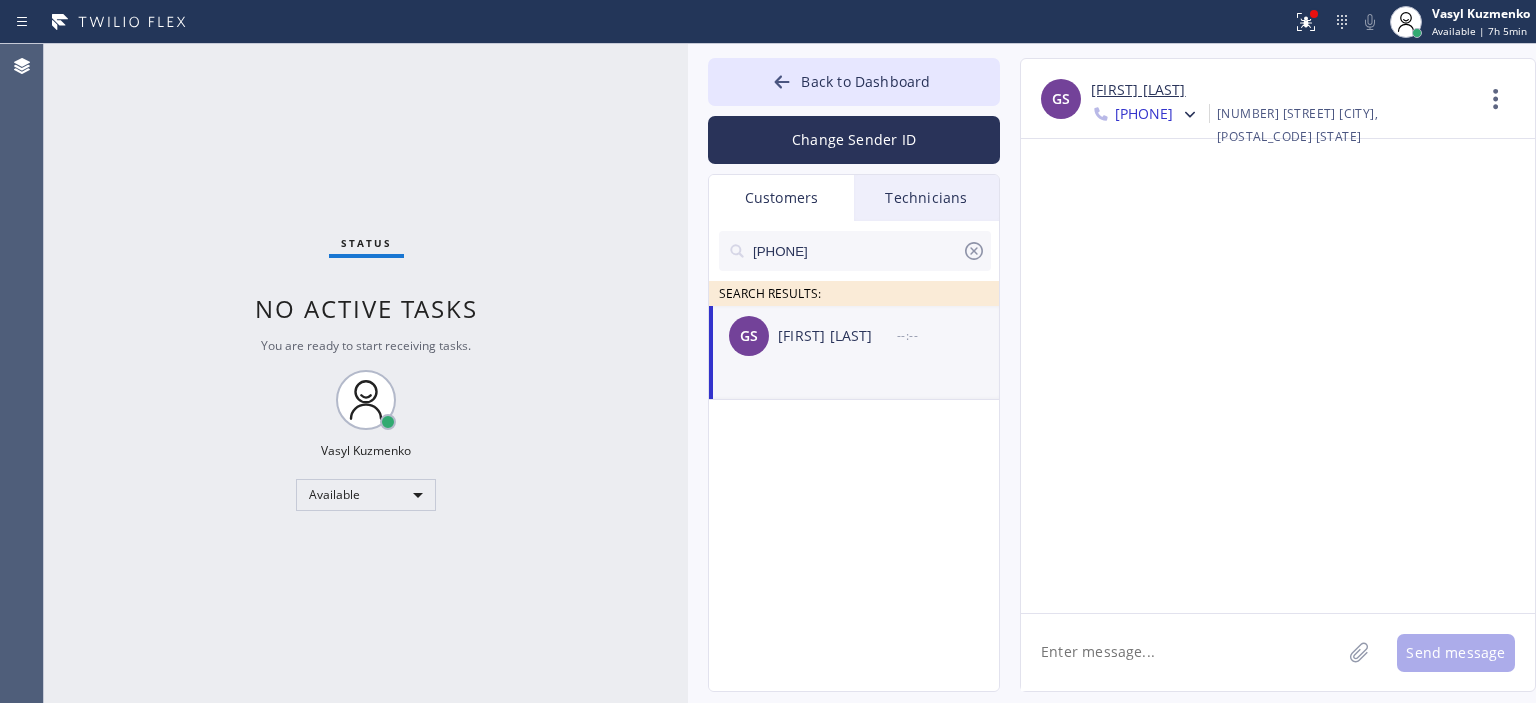 scroll, scrollTop: 0, scrollLeft: 0, axis: both 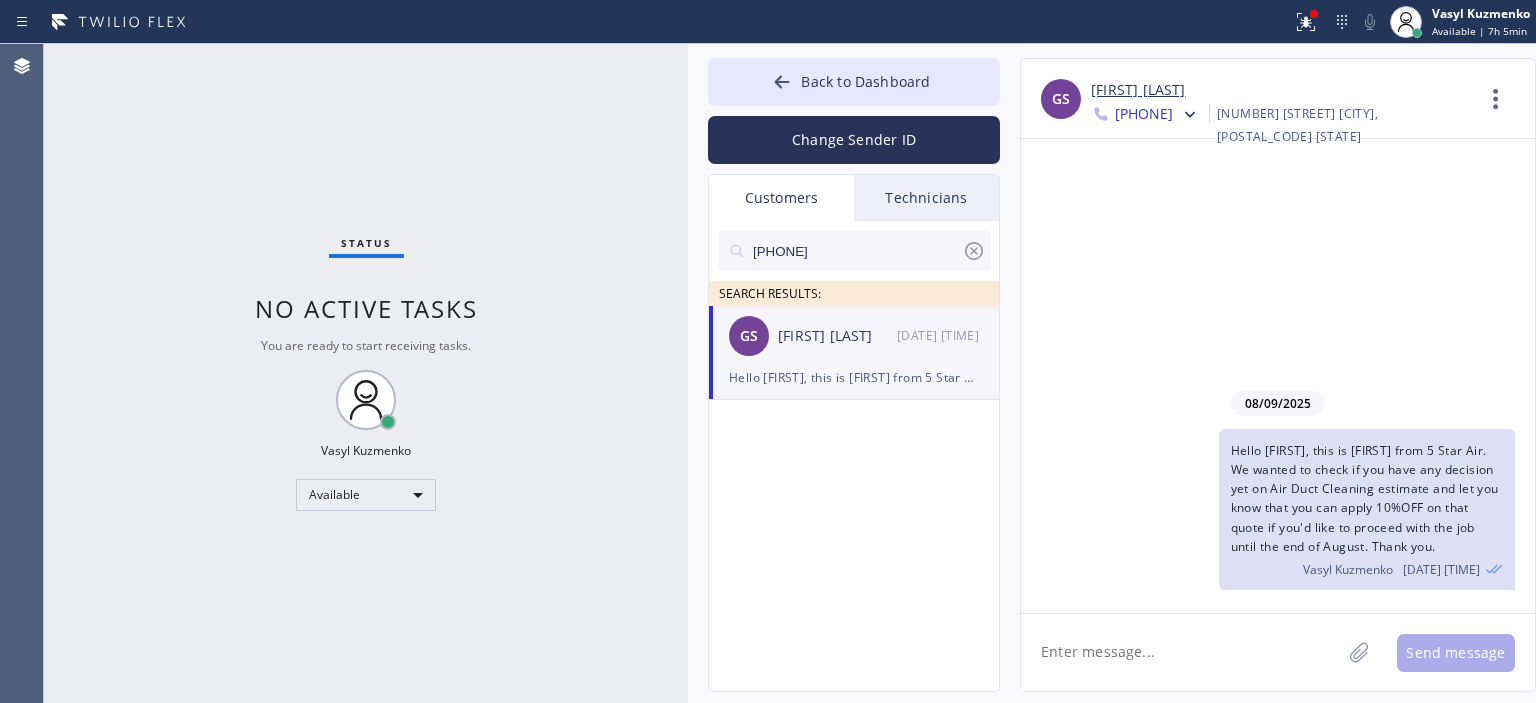 click 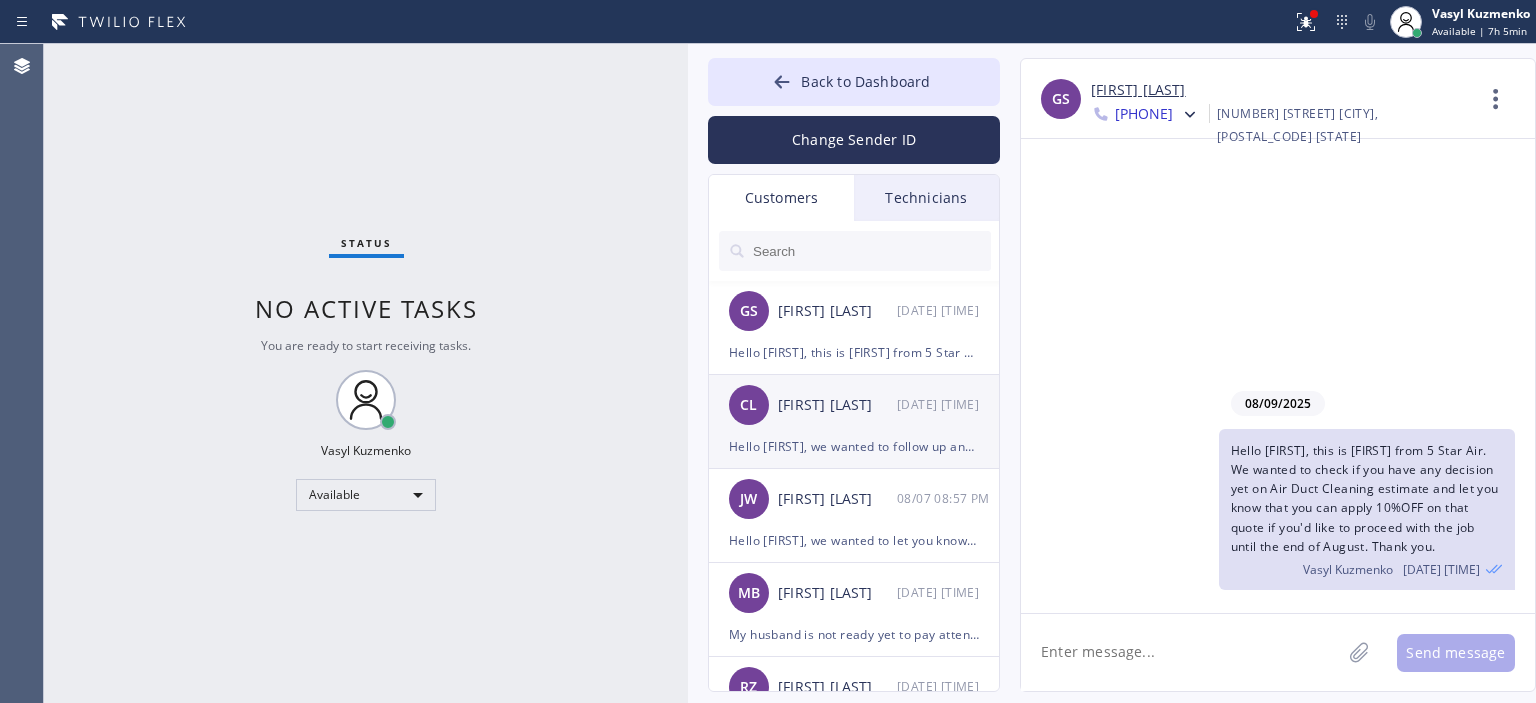 click on "[PREFIX] [FIRST] [LAST] [DATE] [TIME]" at bounding box center (855, 405) 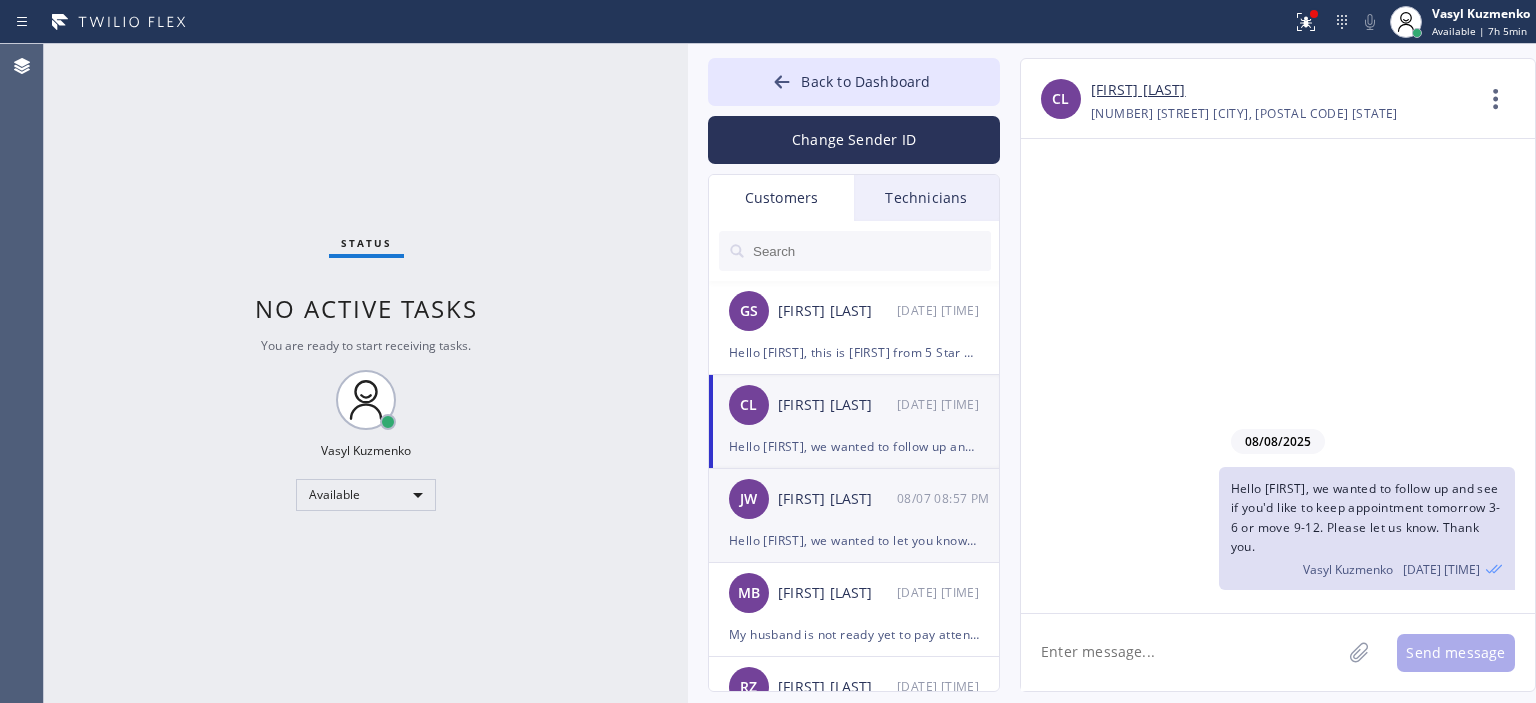 click on "08/07 08:57 PM" at bounding box center [949, 498] 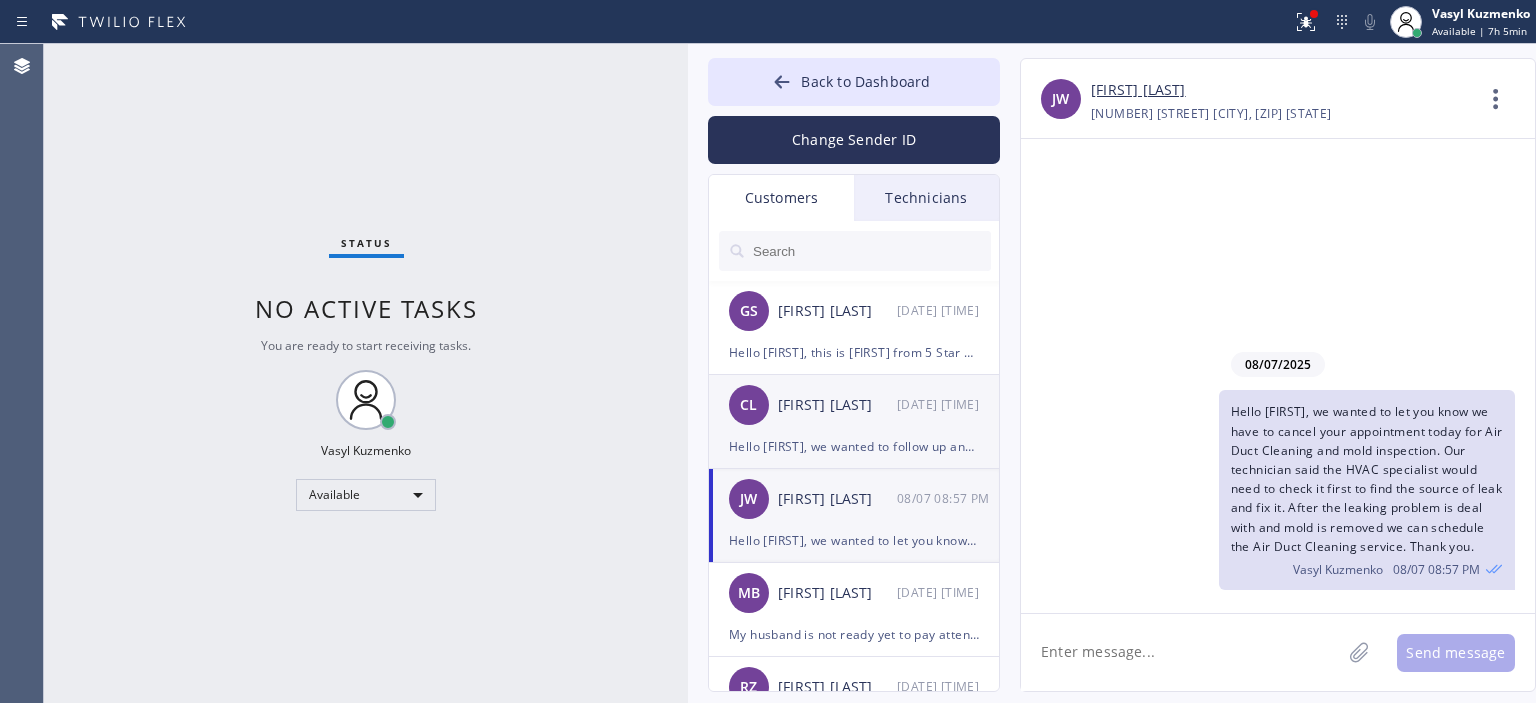 click on "Hello [FIRST], we wanted to follow up and see if you'd like to keep appointment tomorrow 3-6 or move 9-12. Please let us know. Thank you." at bounding box center [854, 446] 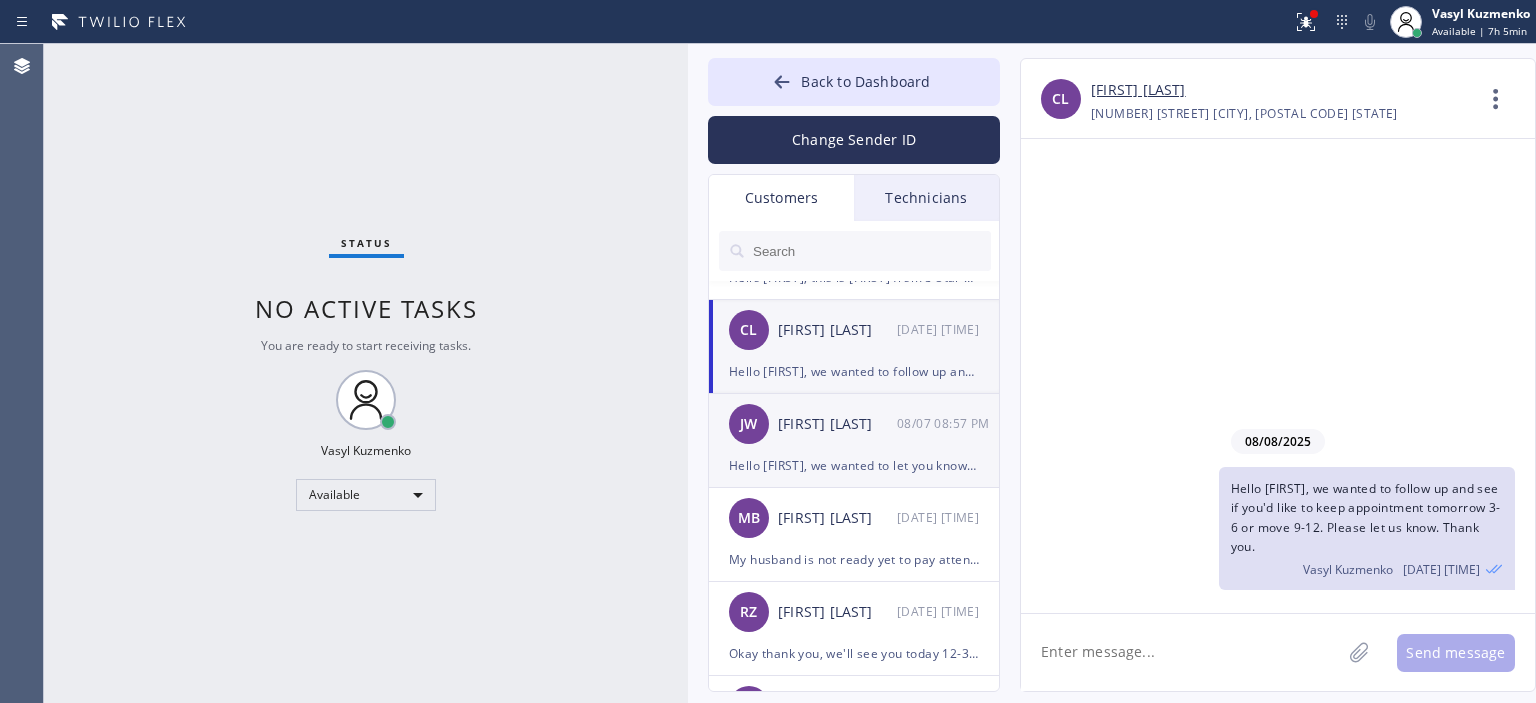 scroll, scrollTop: 74, scrollLeft: 0, axis: vertical 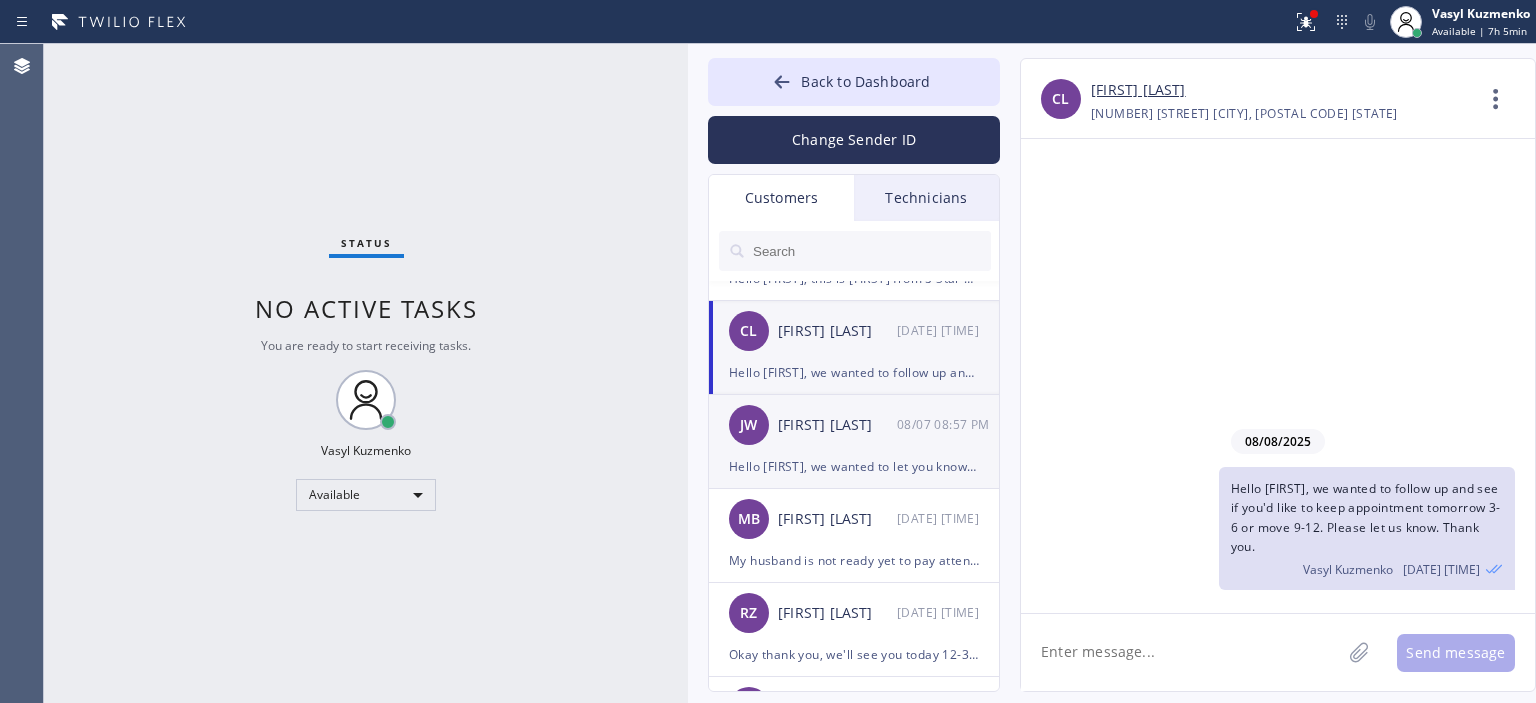click on "Hello [FIRST], we wanted to let you know we have to cancel your appointment today for Air Duct Cleaning and mold inspection. Our technician said the HVAC specialist would need to check it first to find the source of leak and fix it. After the leaking problem is deal with and mold is removed we can schedule the Air Duct Cleaning service. Thank you." at bounding box center [854, 466] 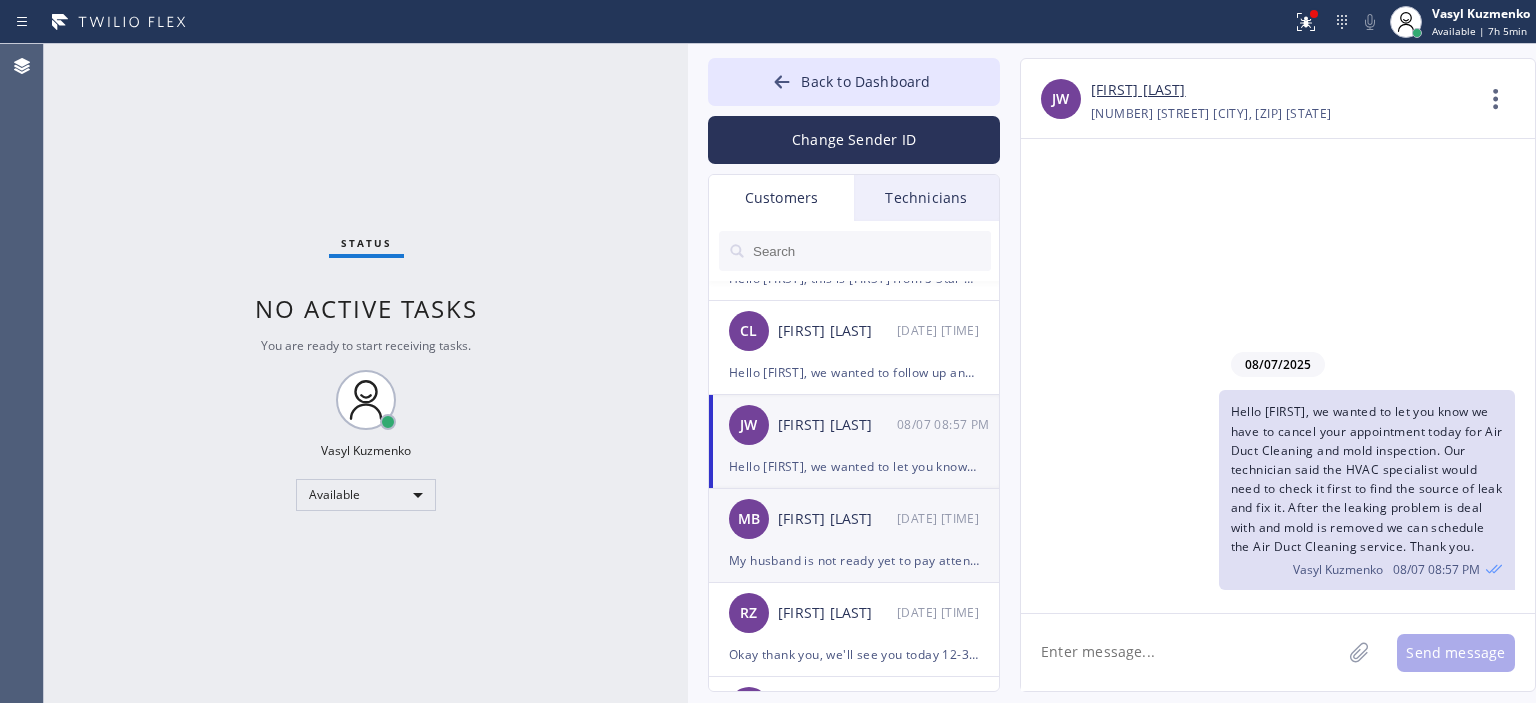 scroll, scrollTop: 111, scrollLeft: 0, axis: vertical 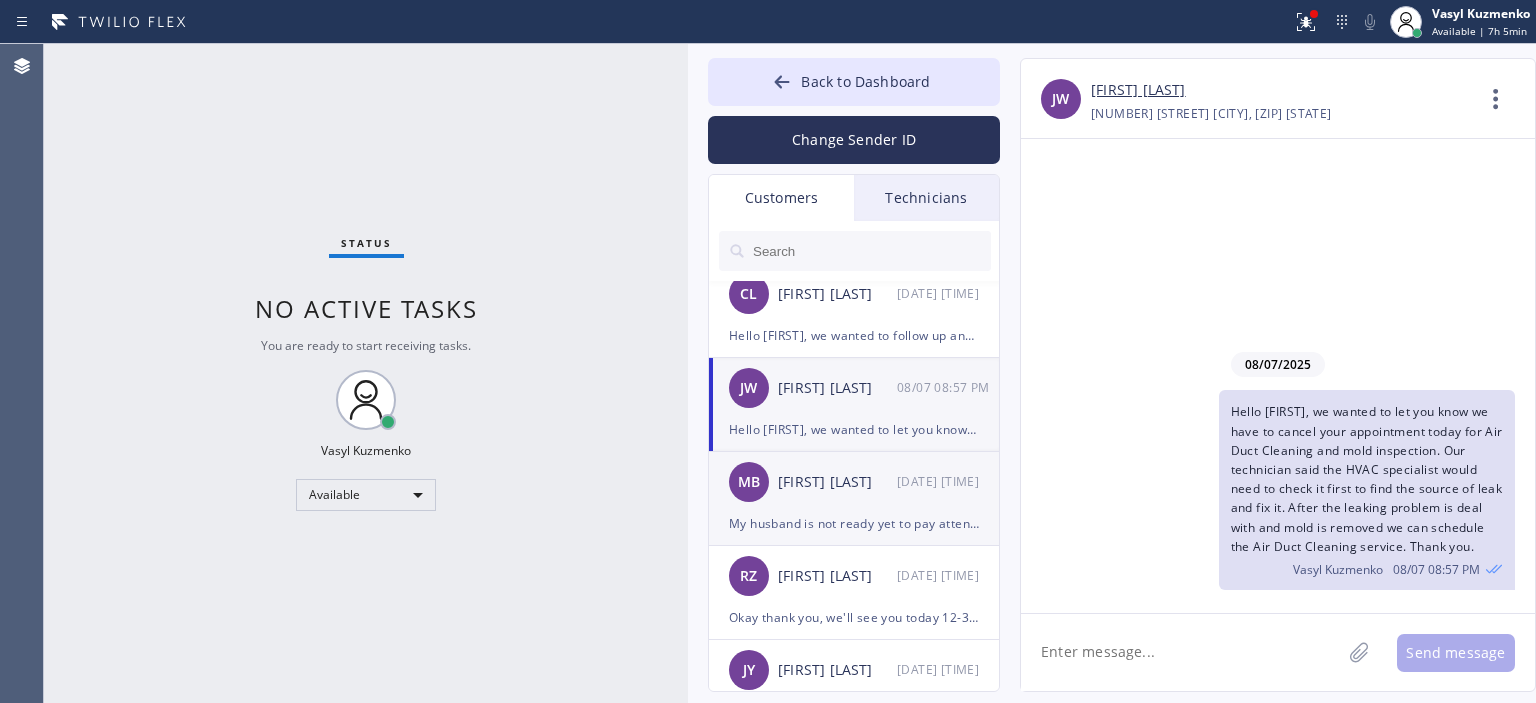 click on "[FIRST] [LAST]" at bounding box center [837, 482] 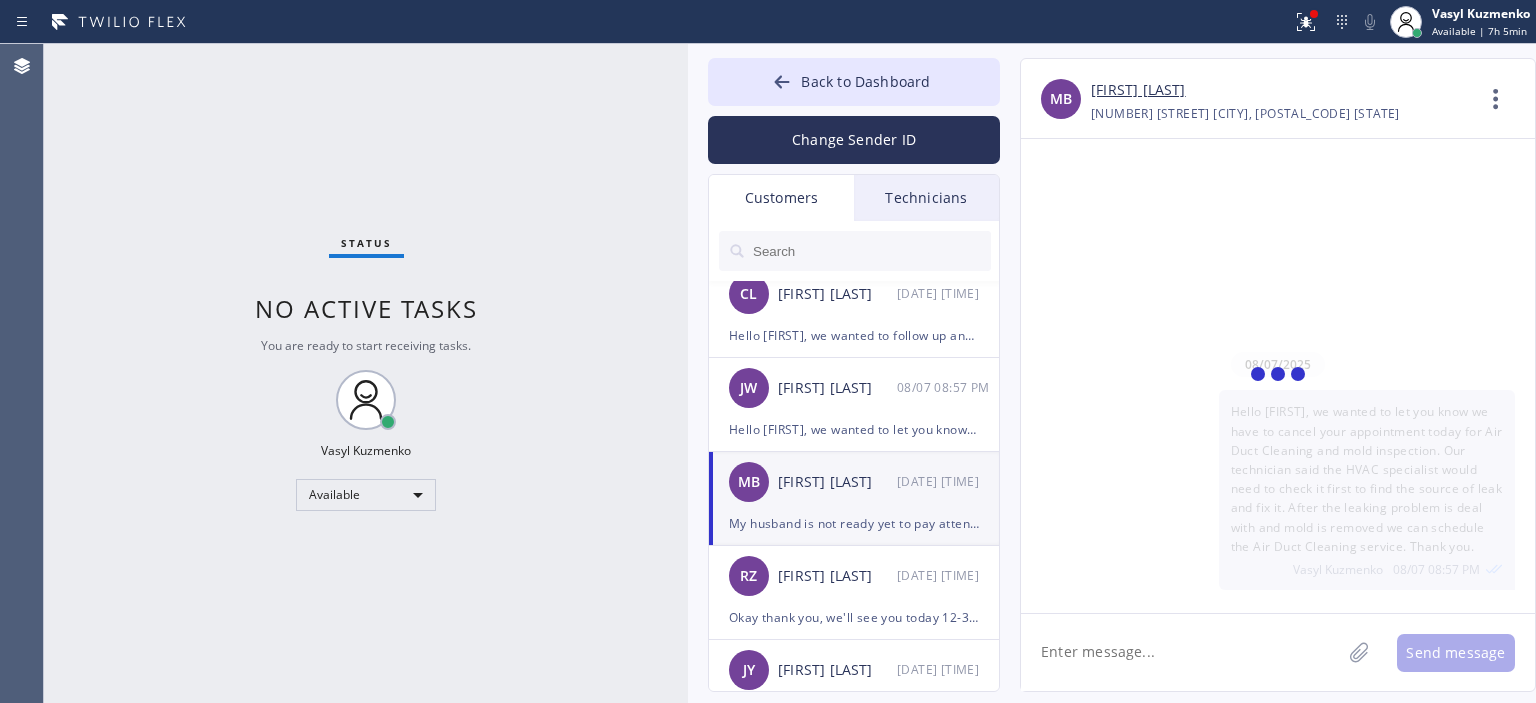 scroll, scrollTop: 16, scrollLeft: 0, axis: vertical 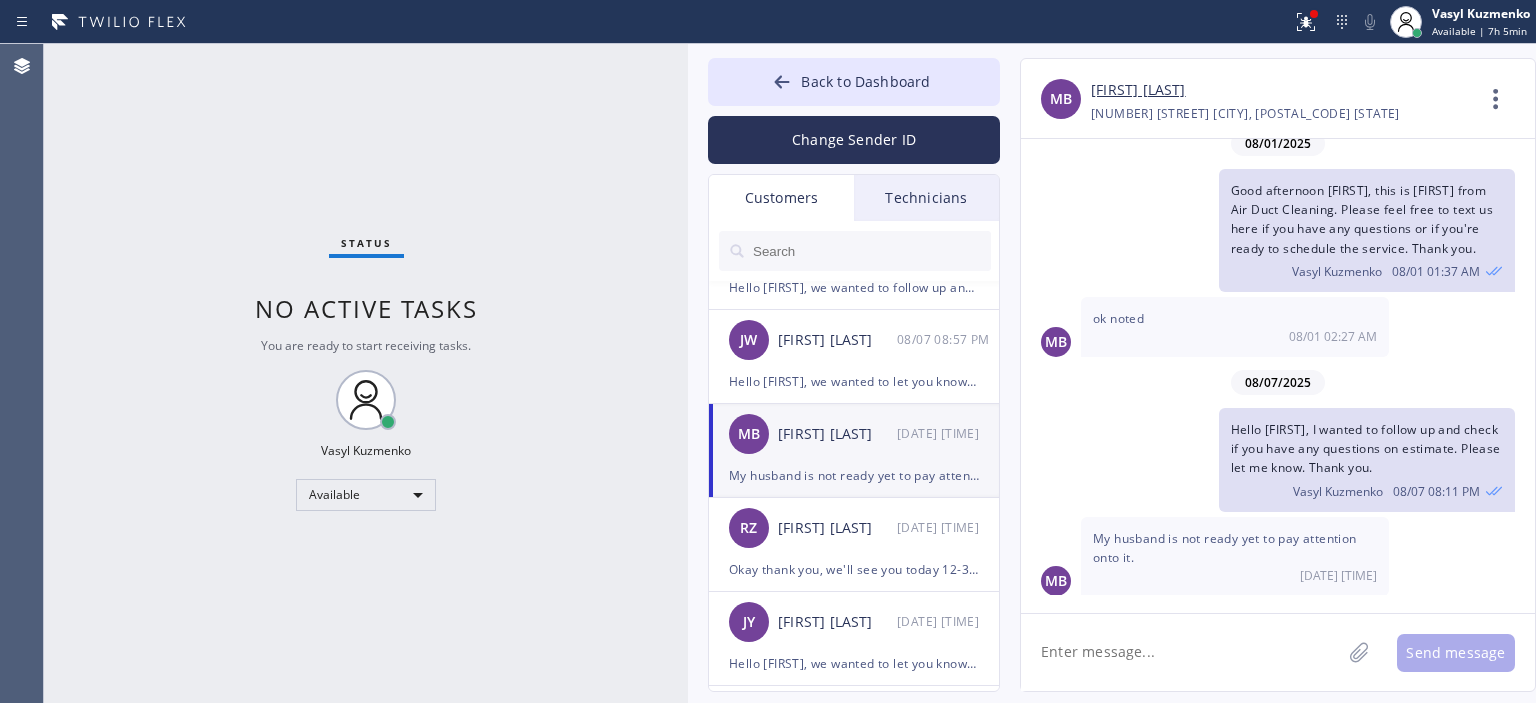click 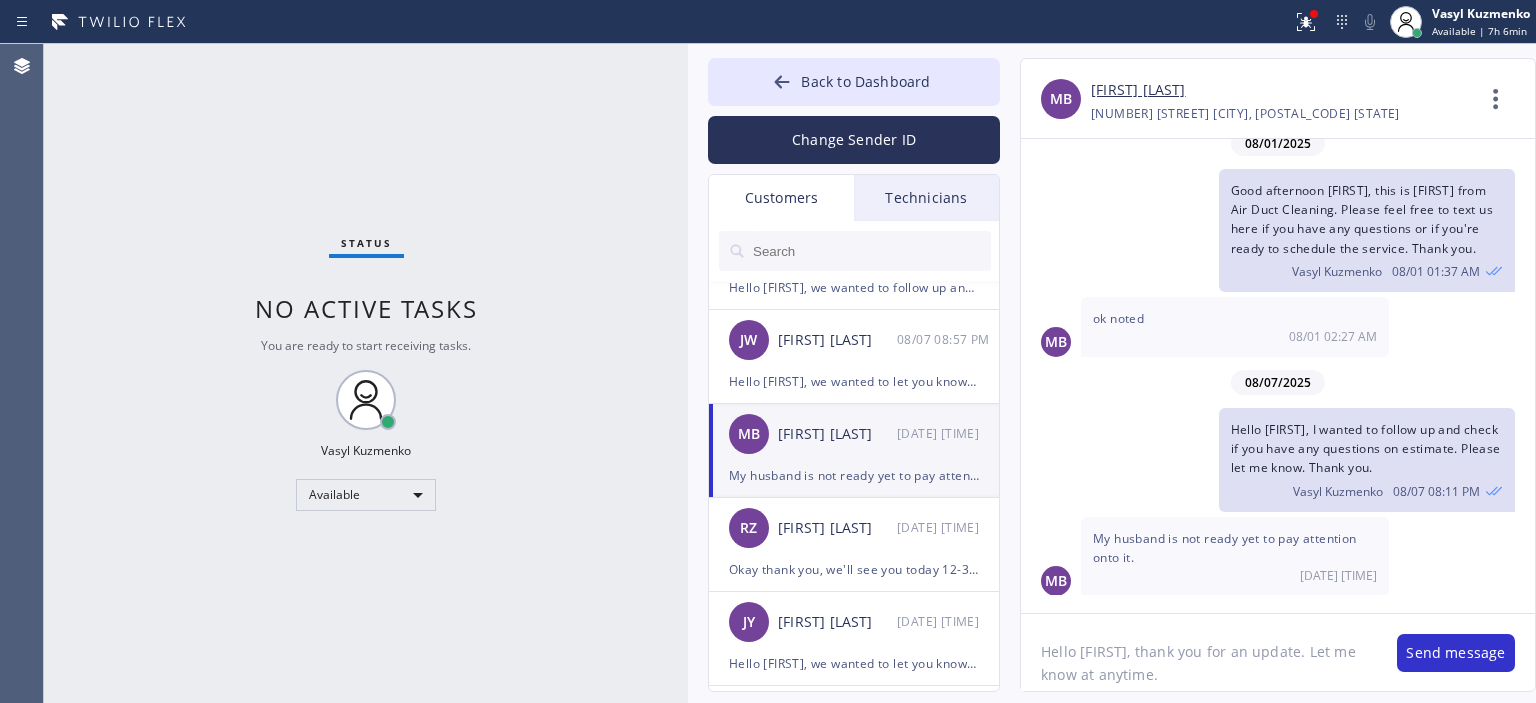 click on "Hello [FIRST], thank you for an update. Let me know at anytime." 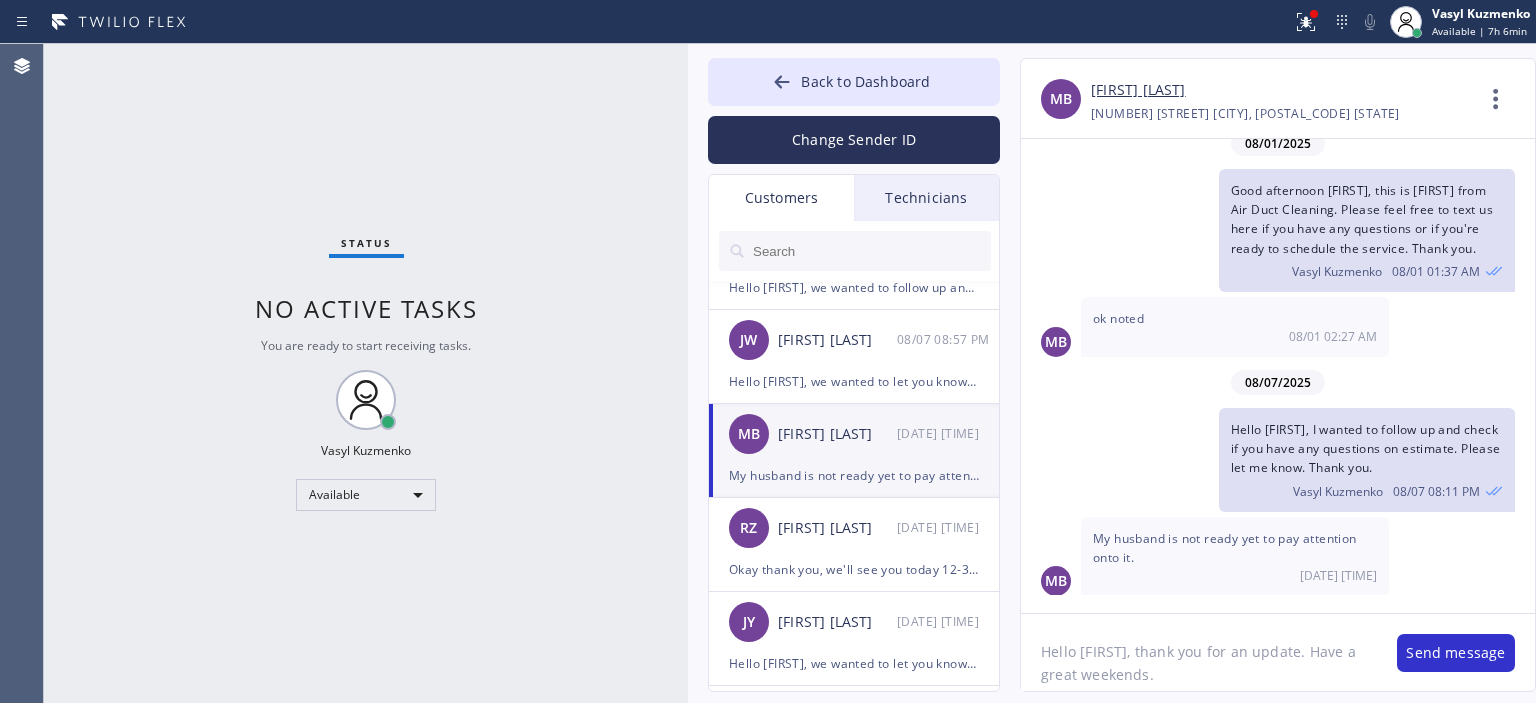 click on "Hello [FIRST], thank you for an update. Have a great weekends." 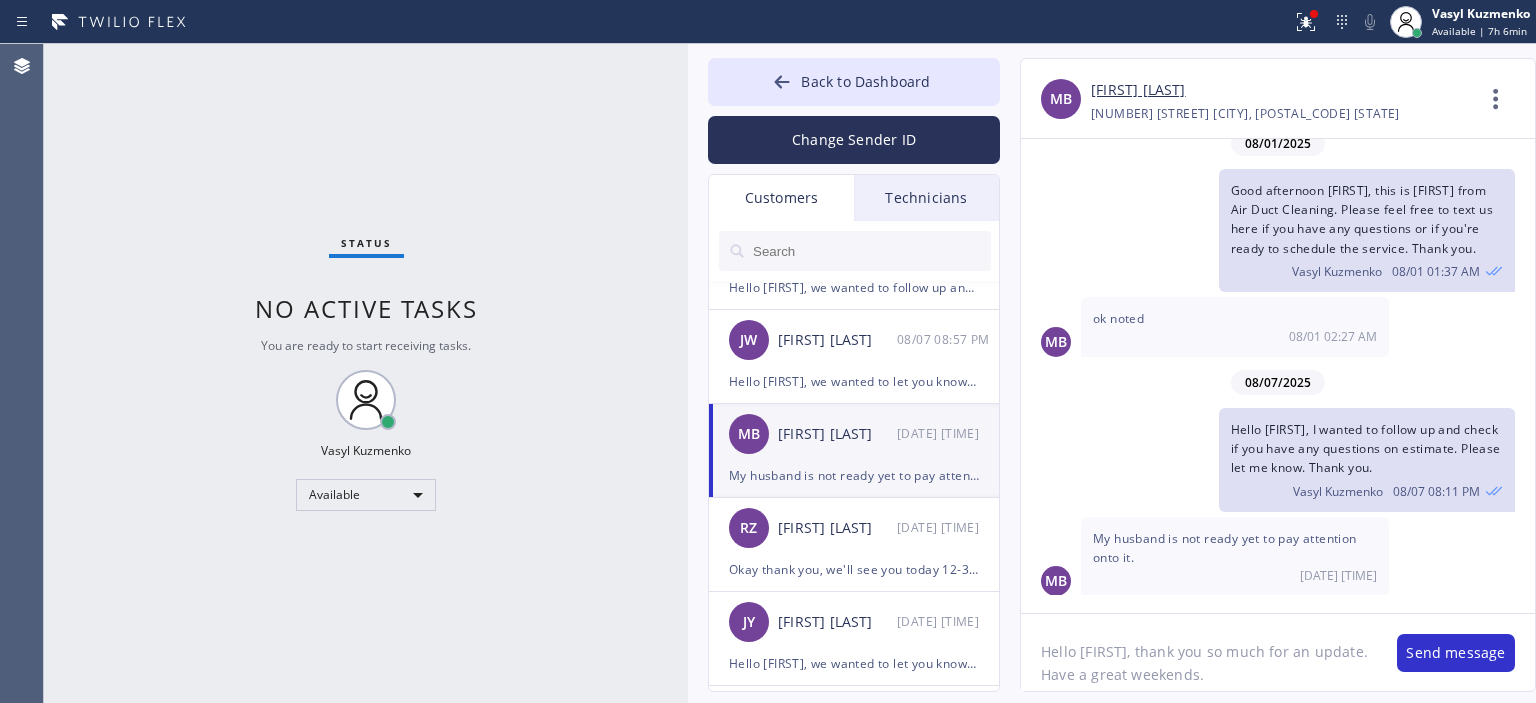 click on "Hello [FIRST], thank you so much for an update. Have a great weekends." 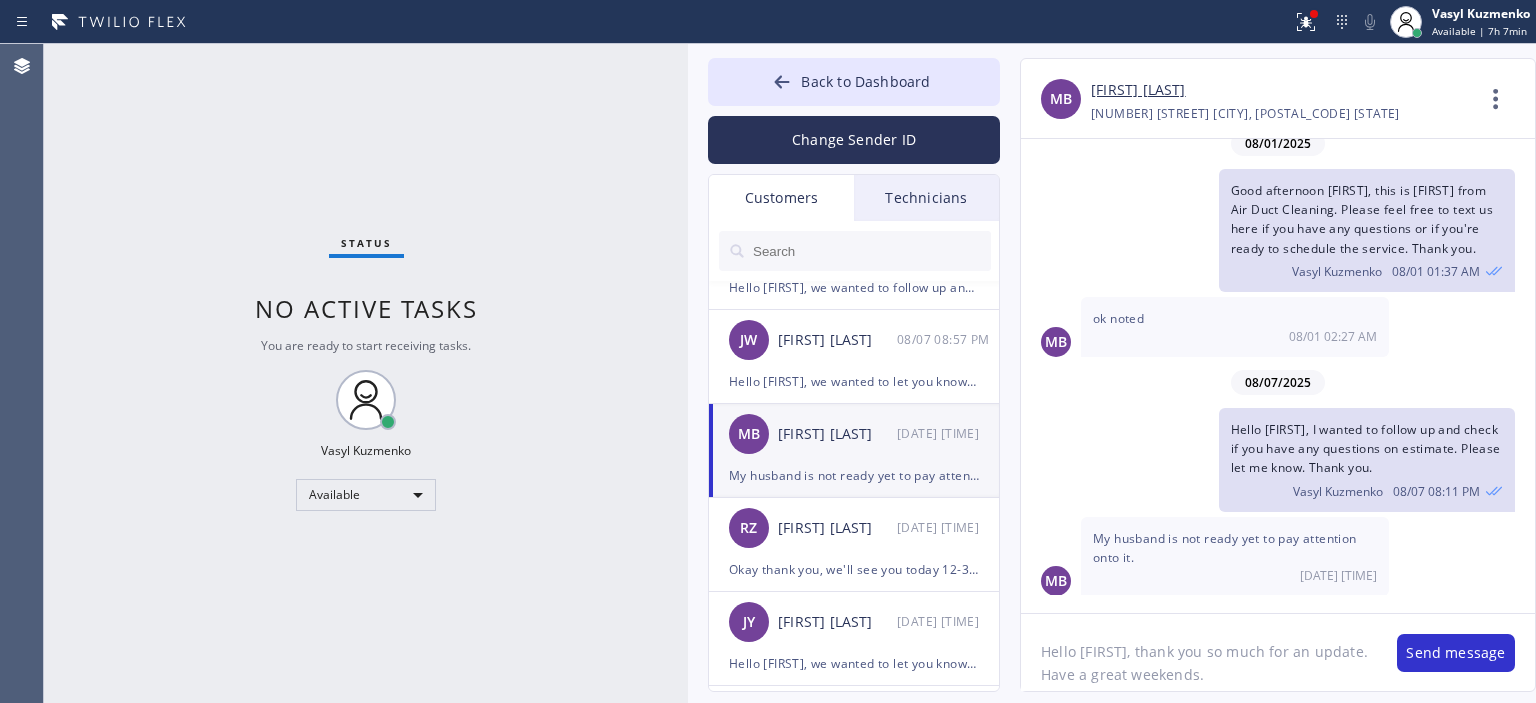 type on "Hello [FIRST], thank you so much for an update. Have a great weekends." 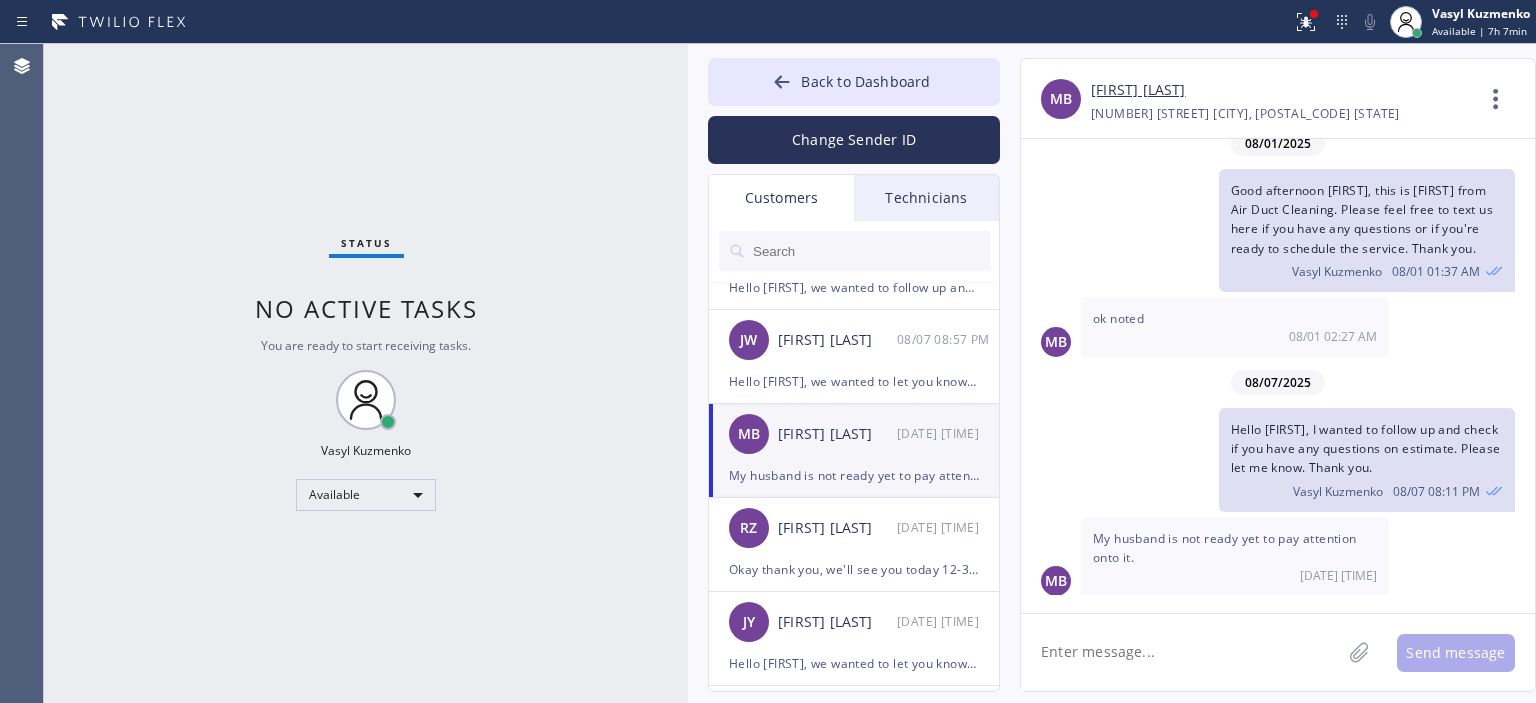 paste on "Hello [FIRST], thank you so much for an update. Have a great weekends." 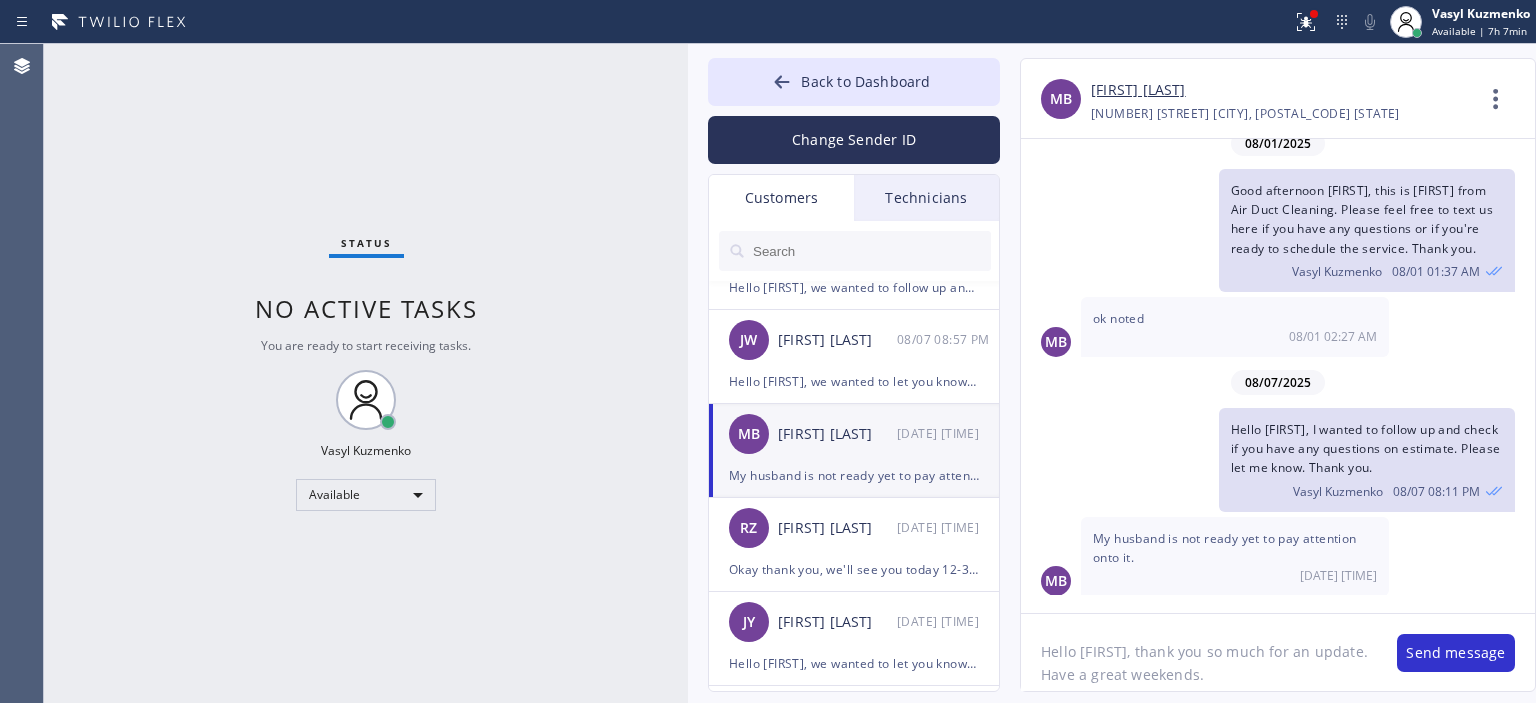 click on "Hello [FIRST], thank you so much for an update. Have a great weekends." 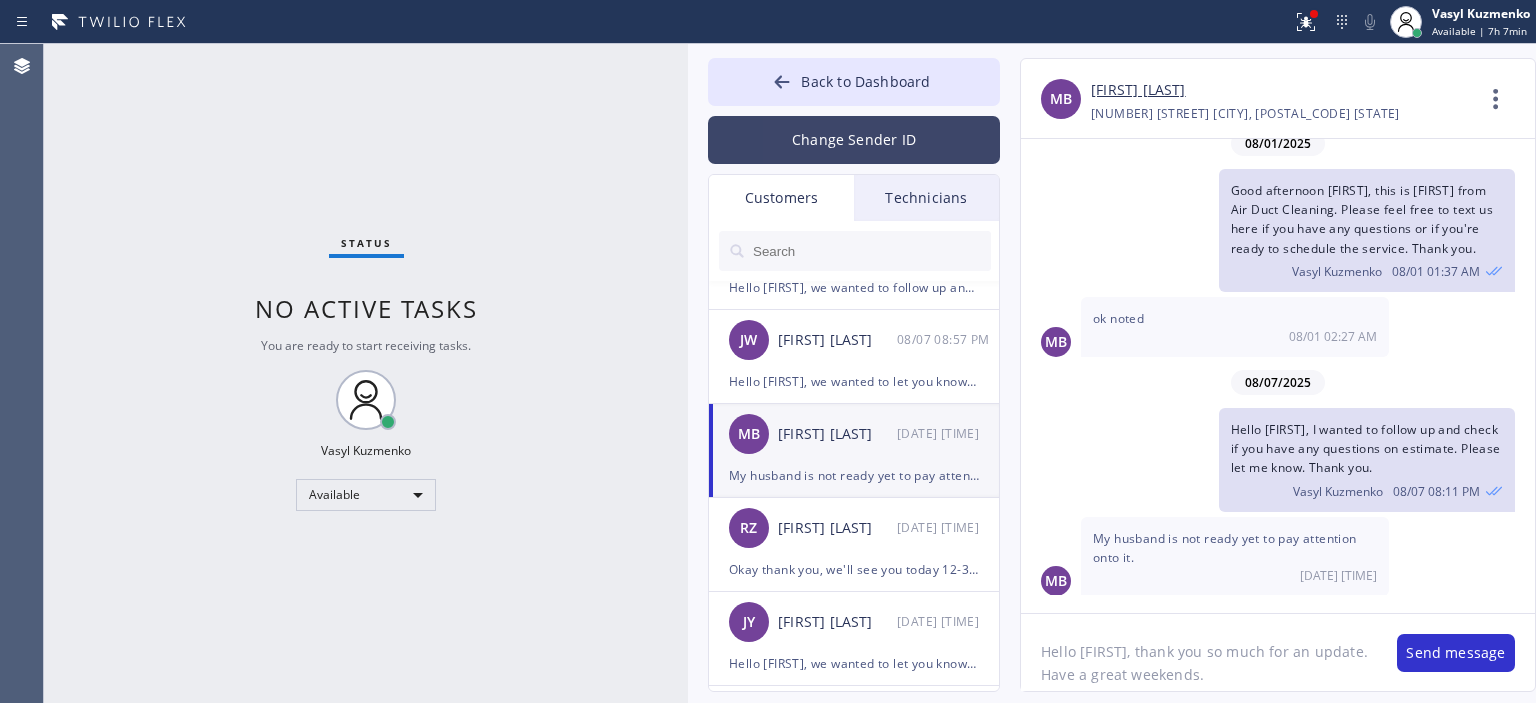 type on "Hello [FIRST], thank you so much for an update. Have a great weekends." 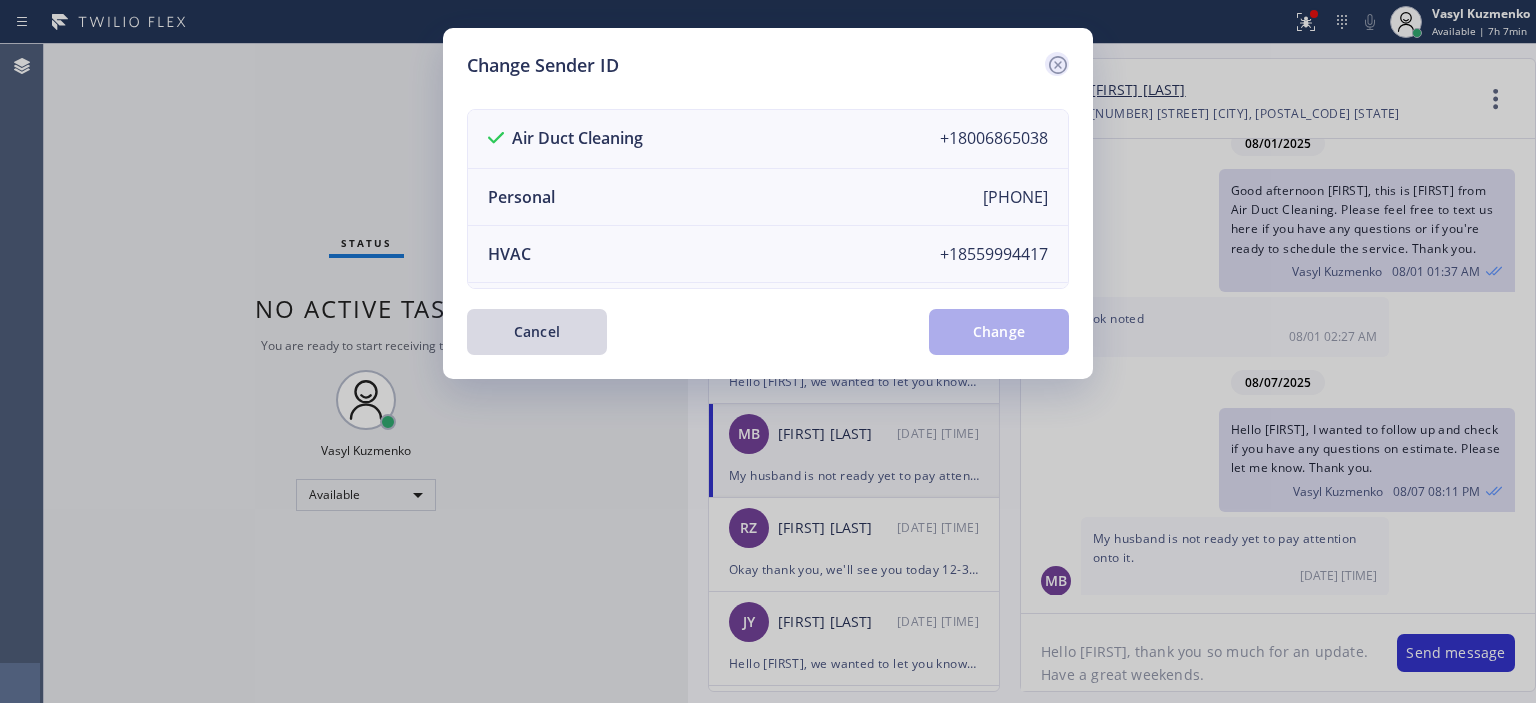 click 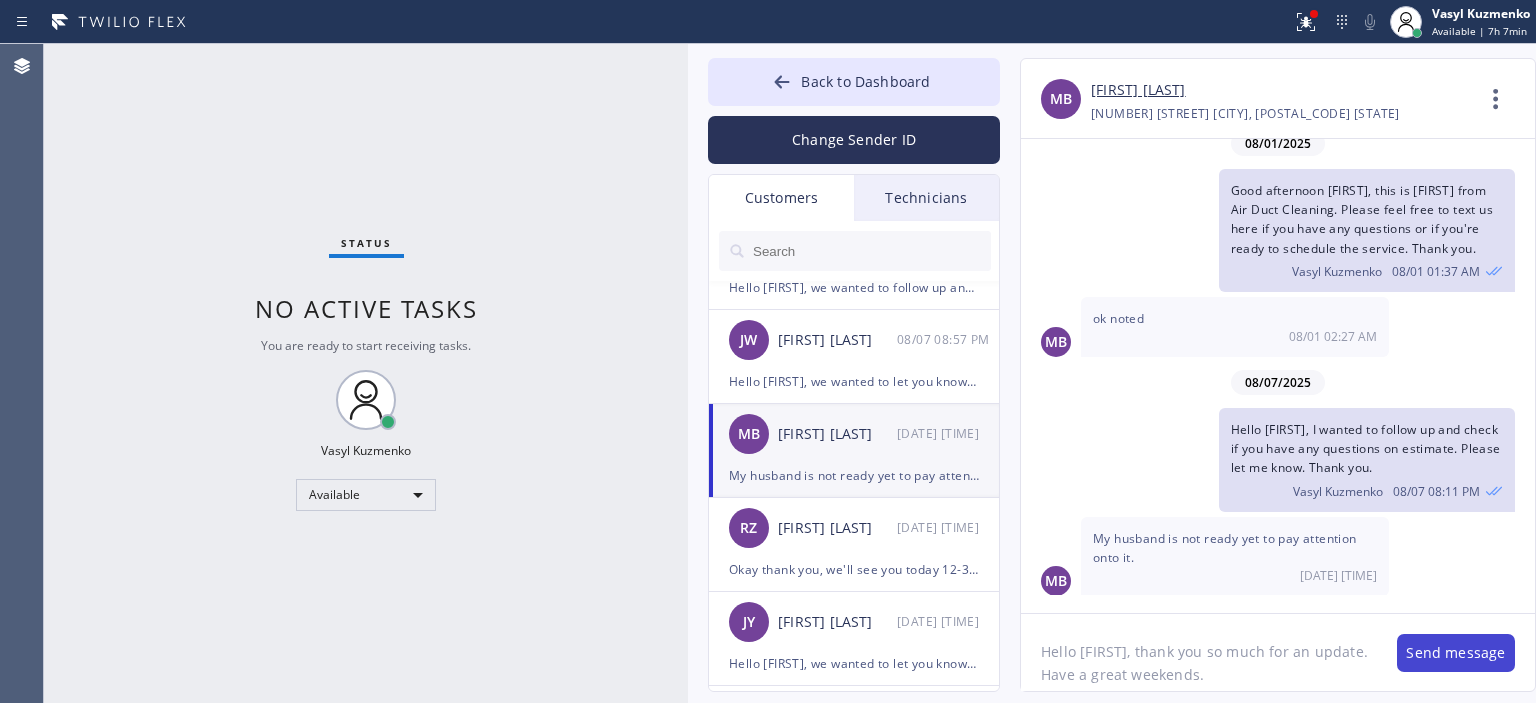 click on "Send message" at bounding box center [1456, 653] 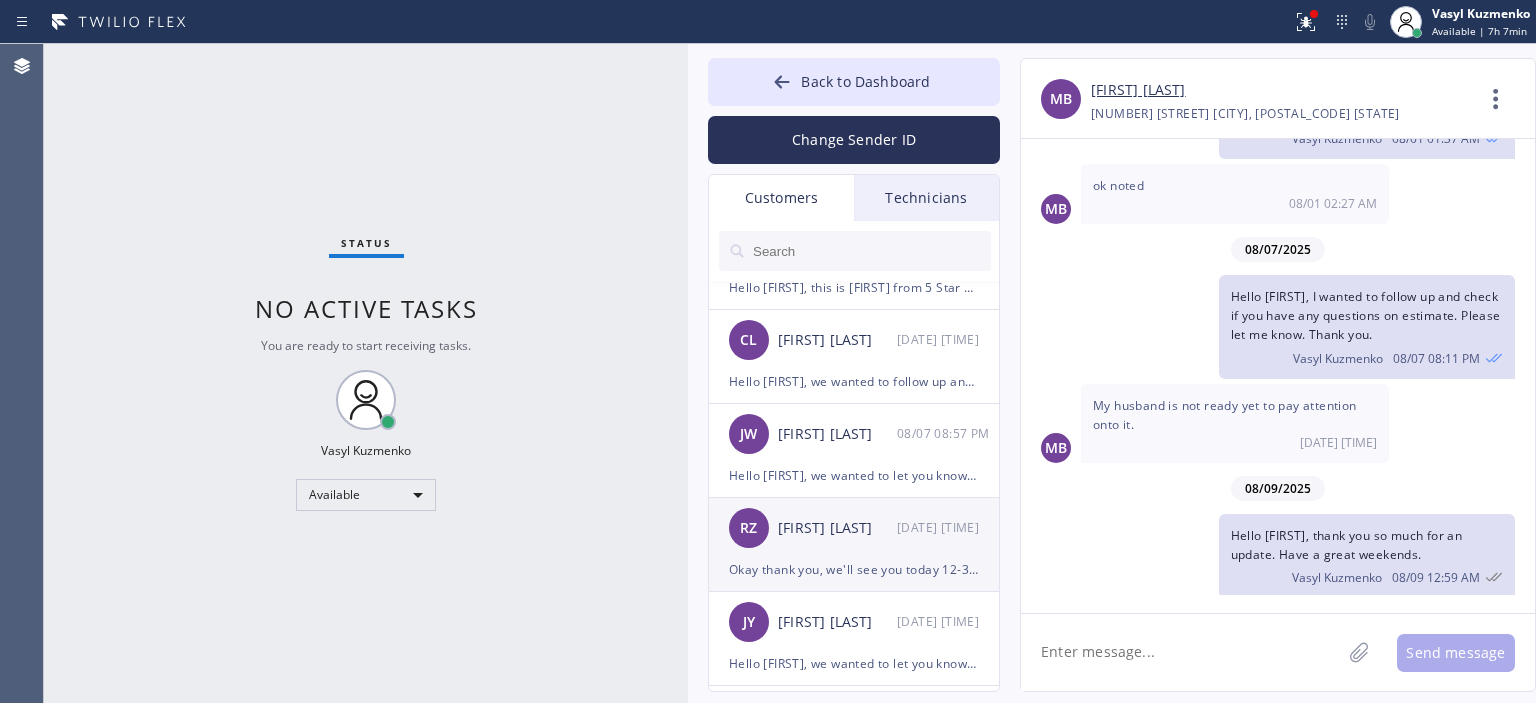 click on "[FIRST] [LAST]" at bounding box center (837, 528) 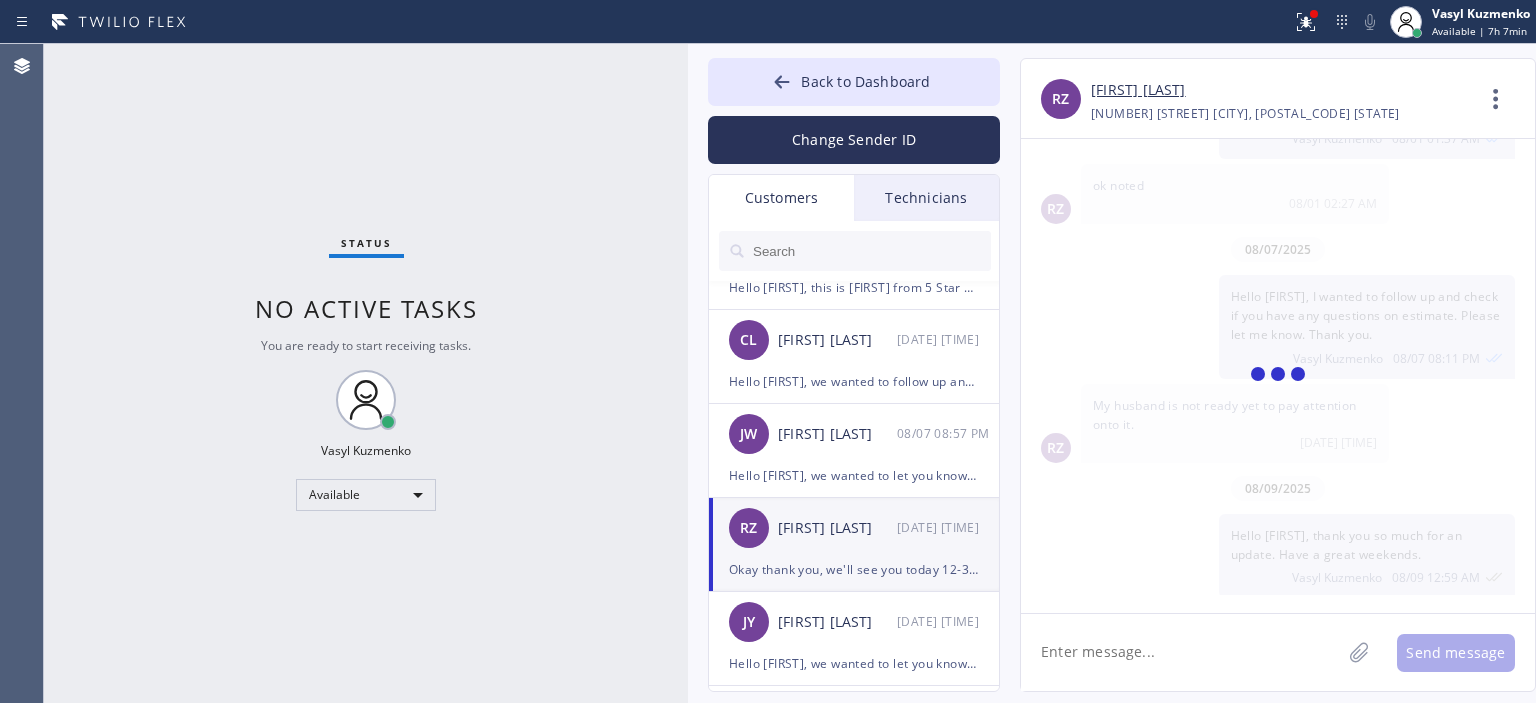 scroll, scrollTop: 358, scrollLeft: 0, axis: vertical 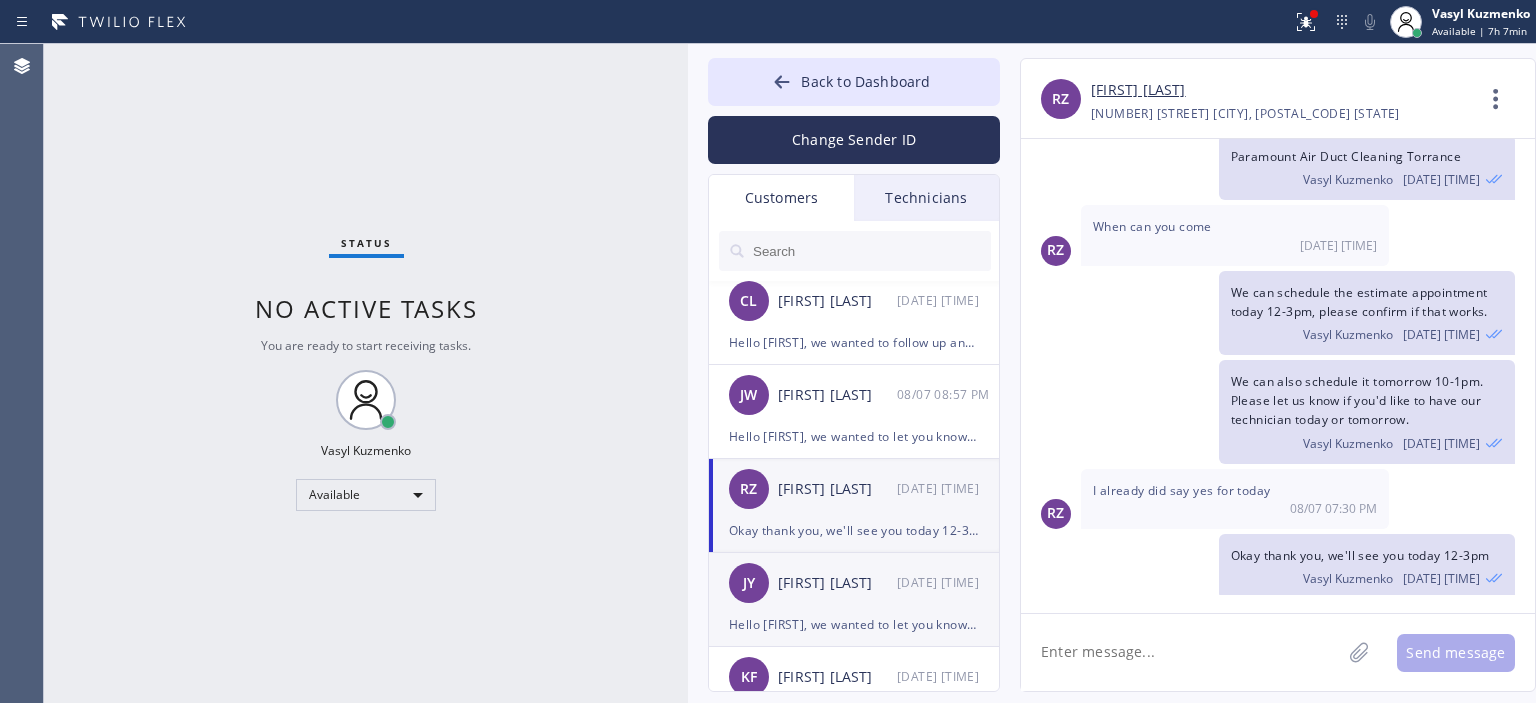 click on "[FIRST] [LAST]" at bounding box center (837, 583) 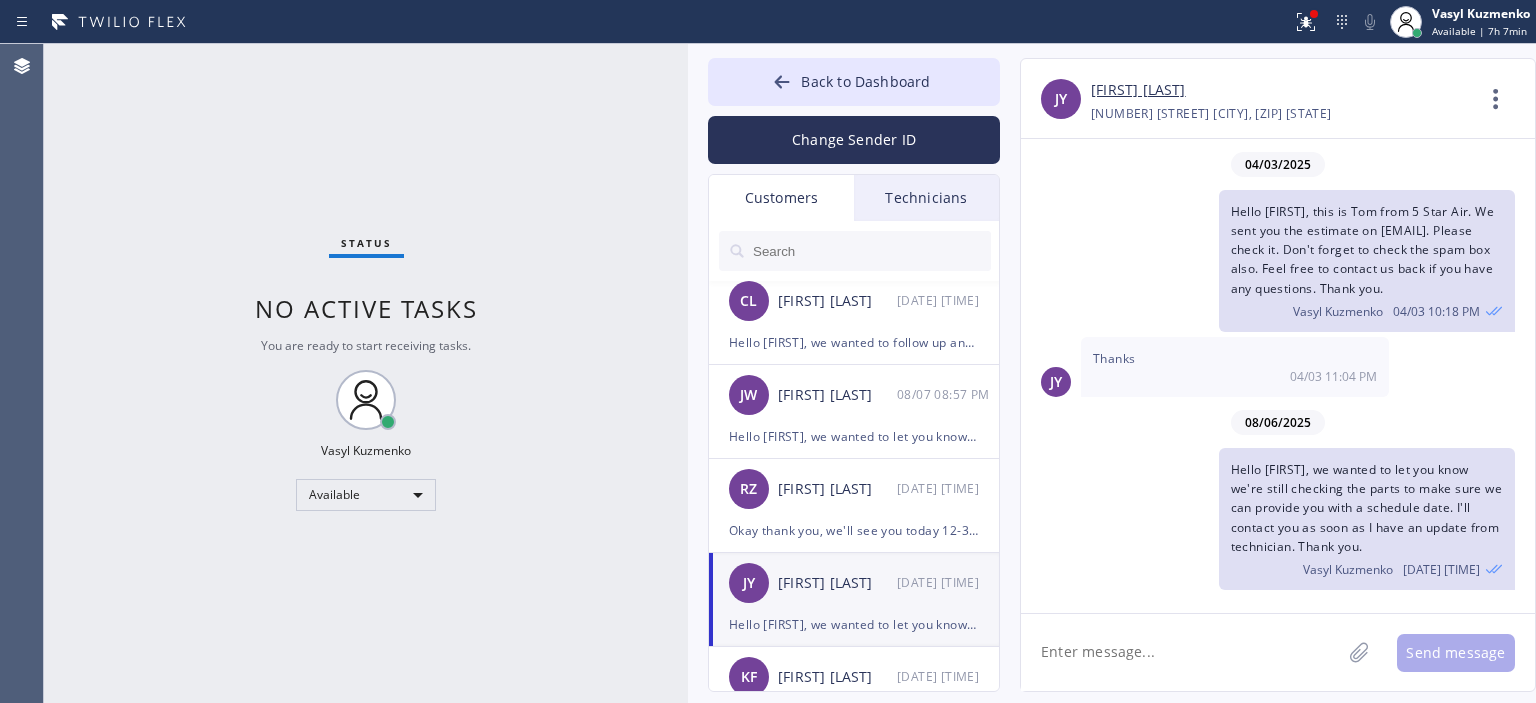 scroll, scrollTop: 8, scrollLeft: 0, axis: vertical 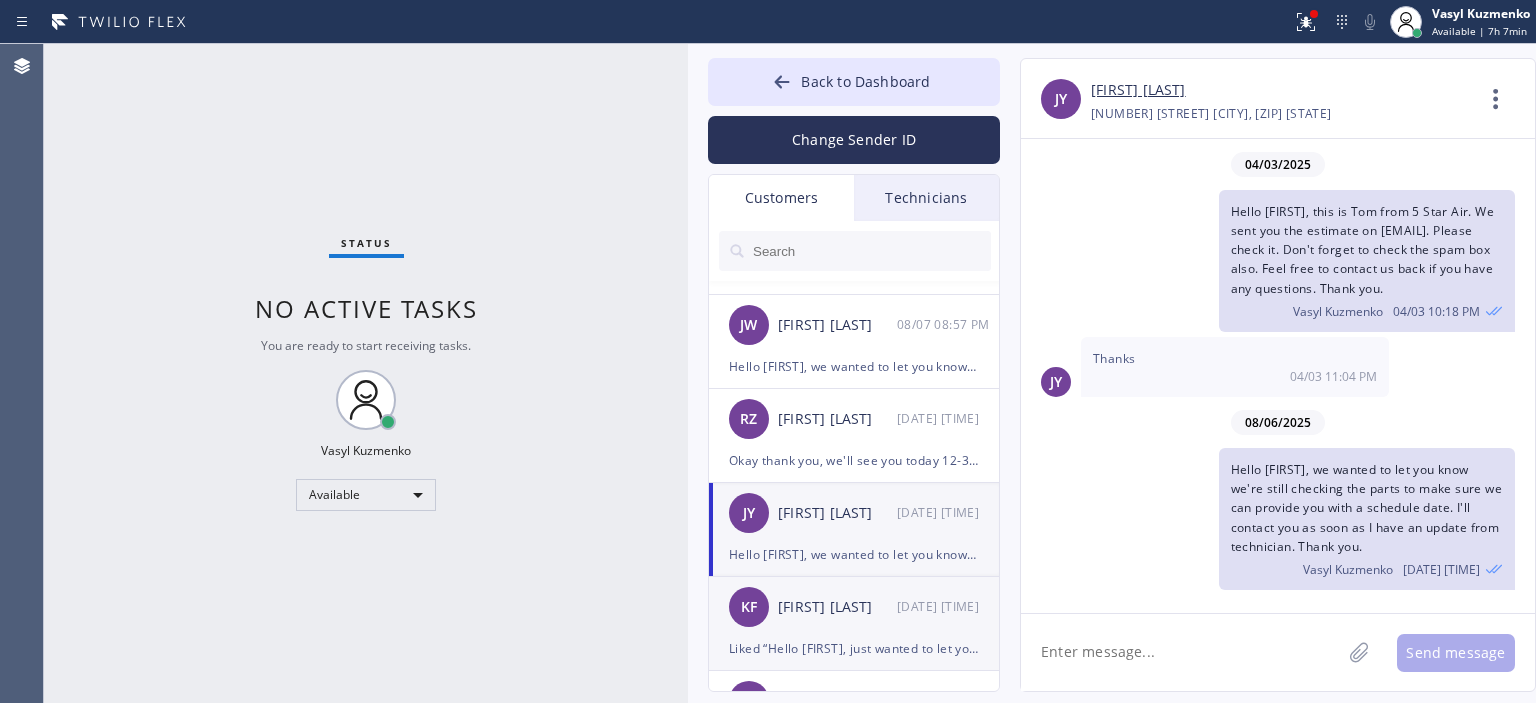 click on "[FIRST] [LAST]" at bounding box center [837, 607] 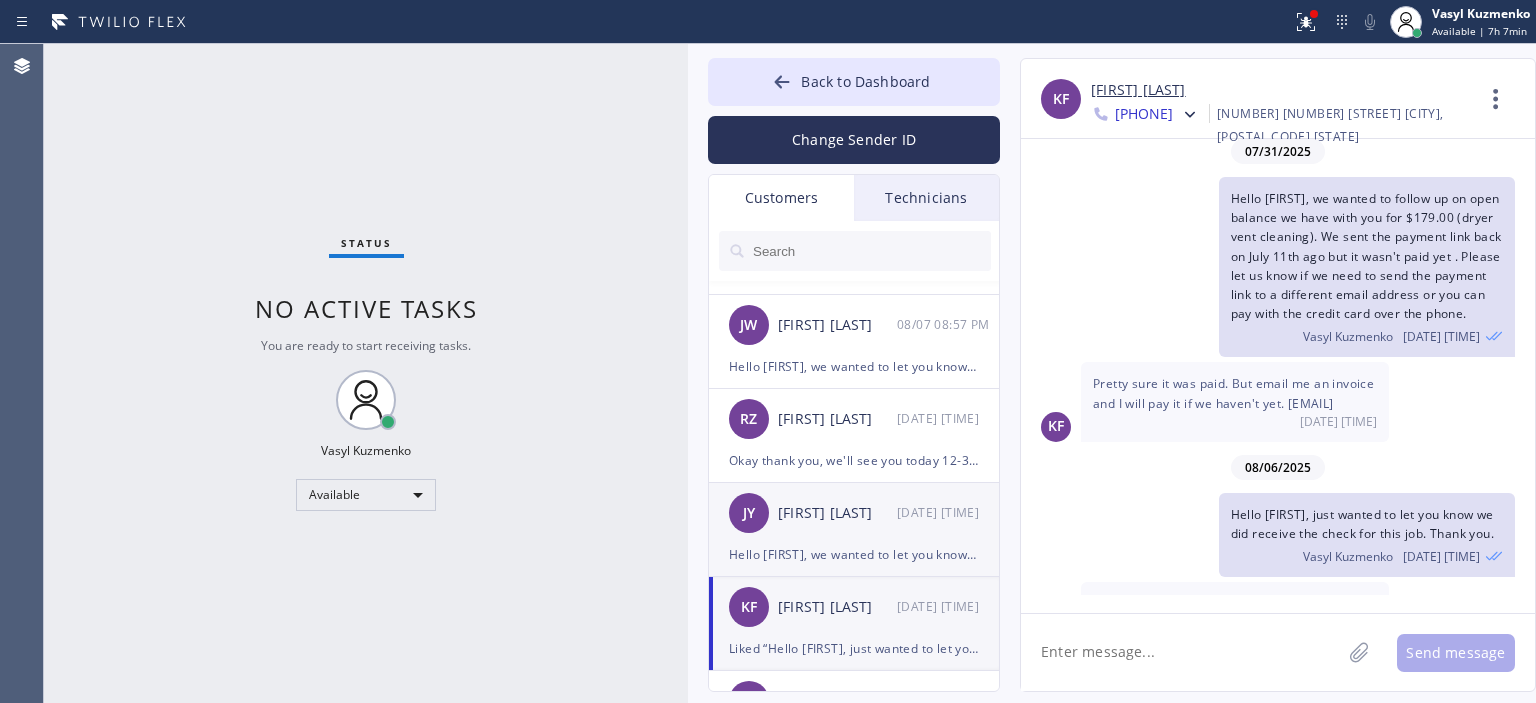 scroll, scrollTop: 131, scrollLeft: 0, axis: vertical 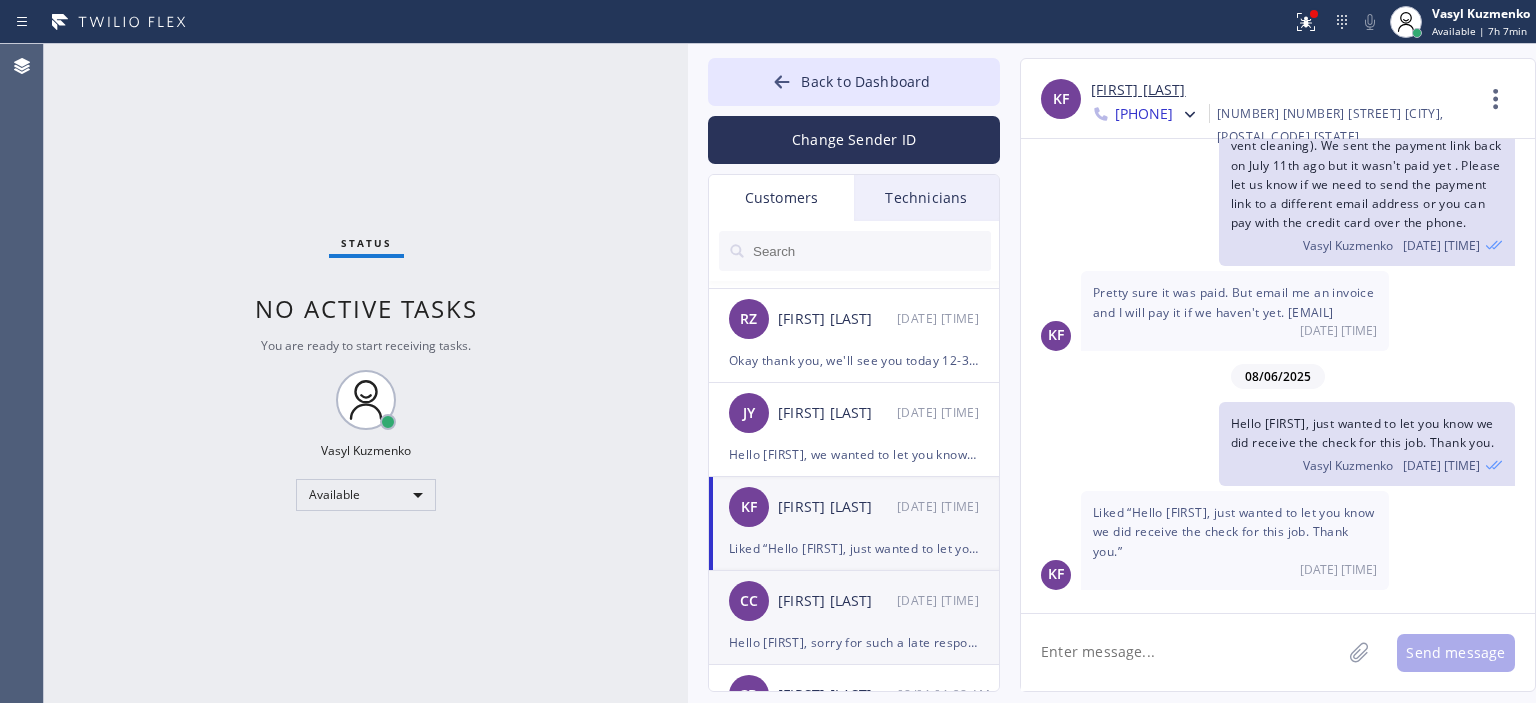 click on "[FIRST] [LAST]" at bounding box center [837, 601] 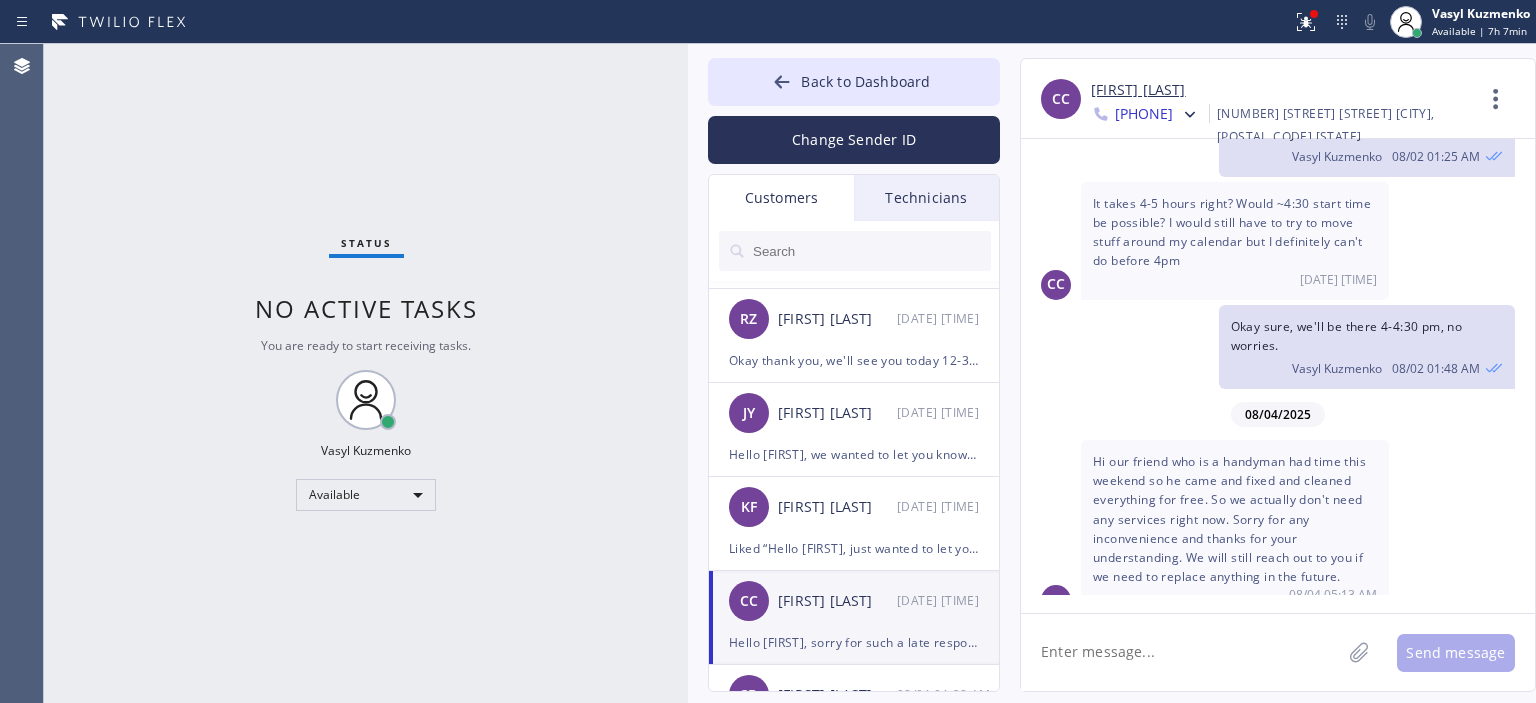 scroll, scrollTop: 341, scrollLeft: 0, axis: vertical 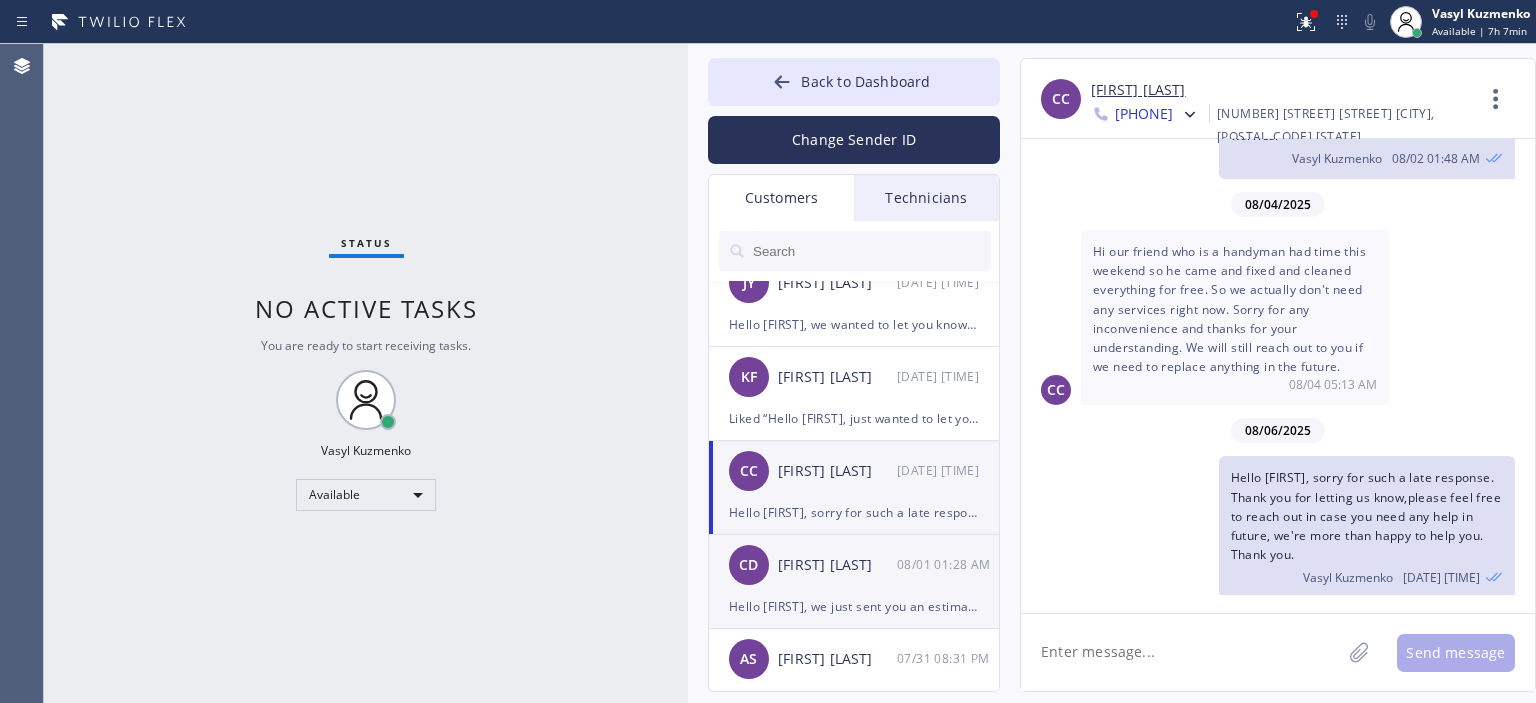 click on "CD Courtney  Duncan 08/01 01:28 AM" at bounding box center [855, 565] 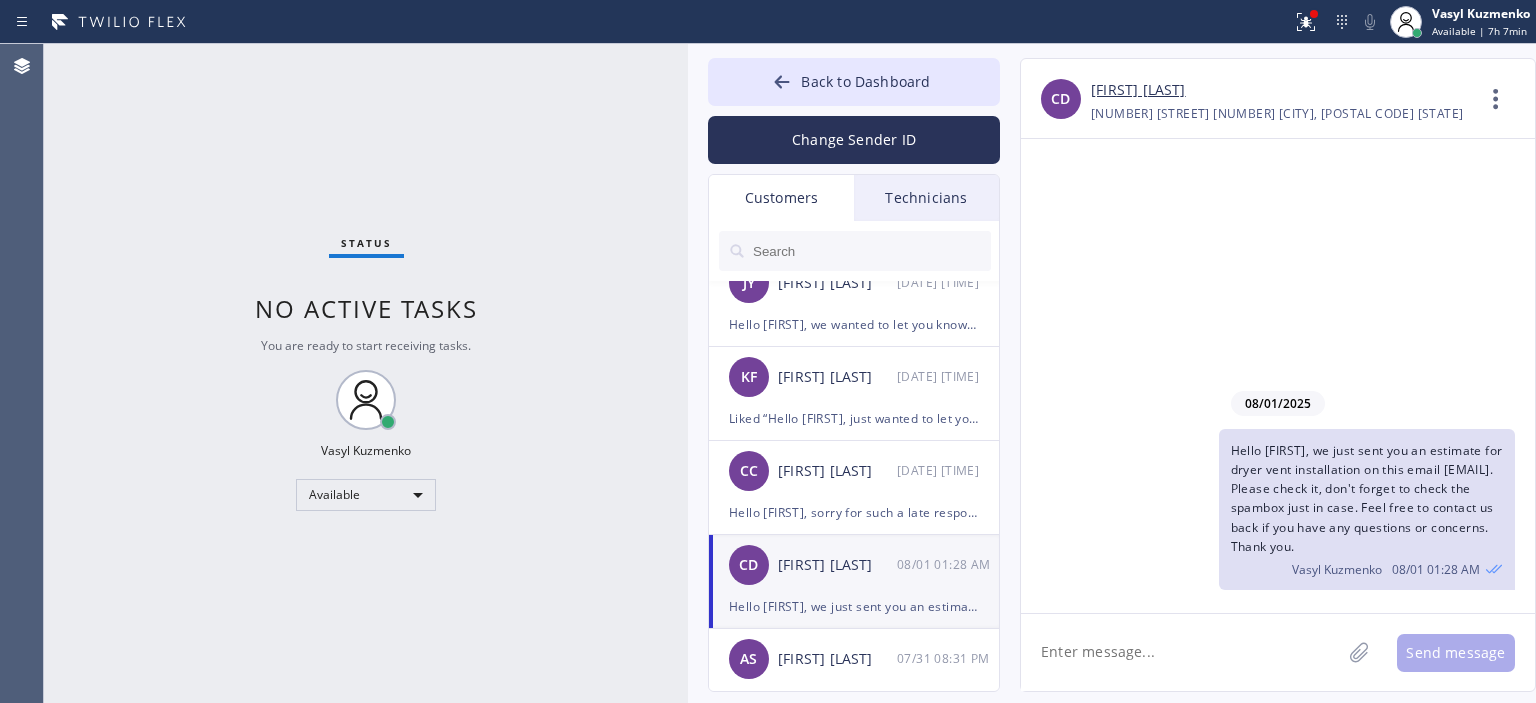 scroll, scrollTop: 0, scrollLeft: 0, axis: both 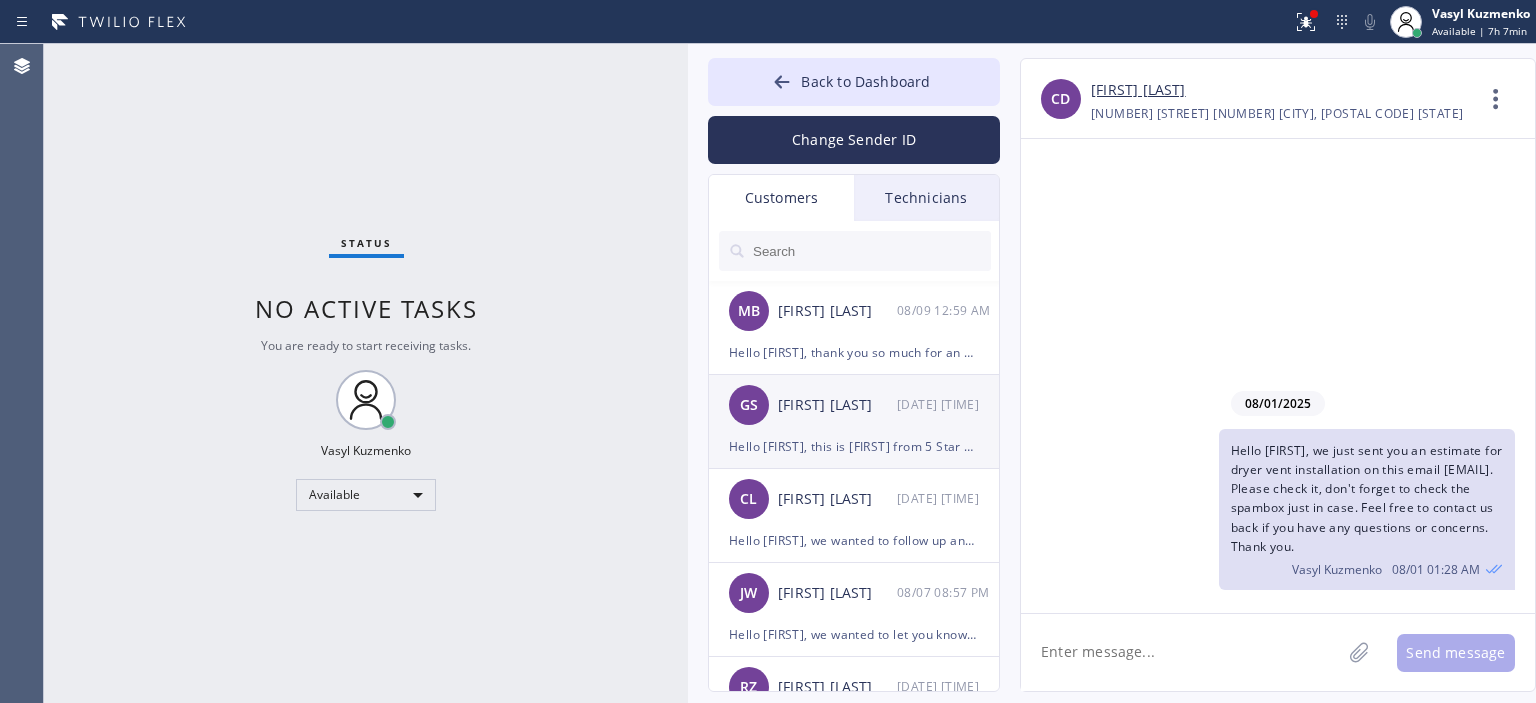 click on "[PREFIX] [FIRST] [LAST] [DATE] [TIME]" at bounding box center (855, 405) 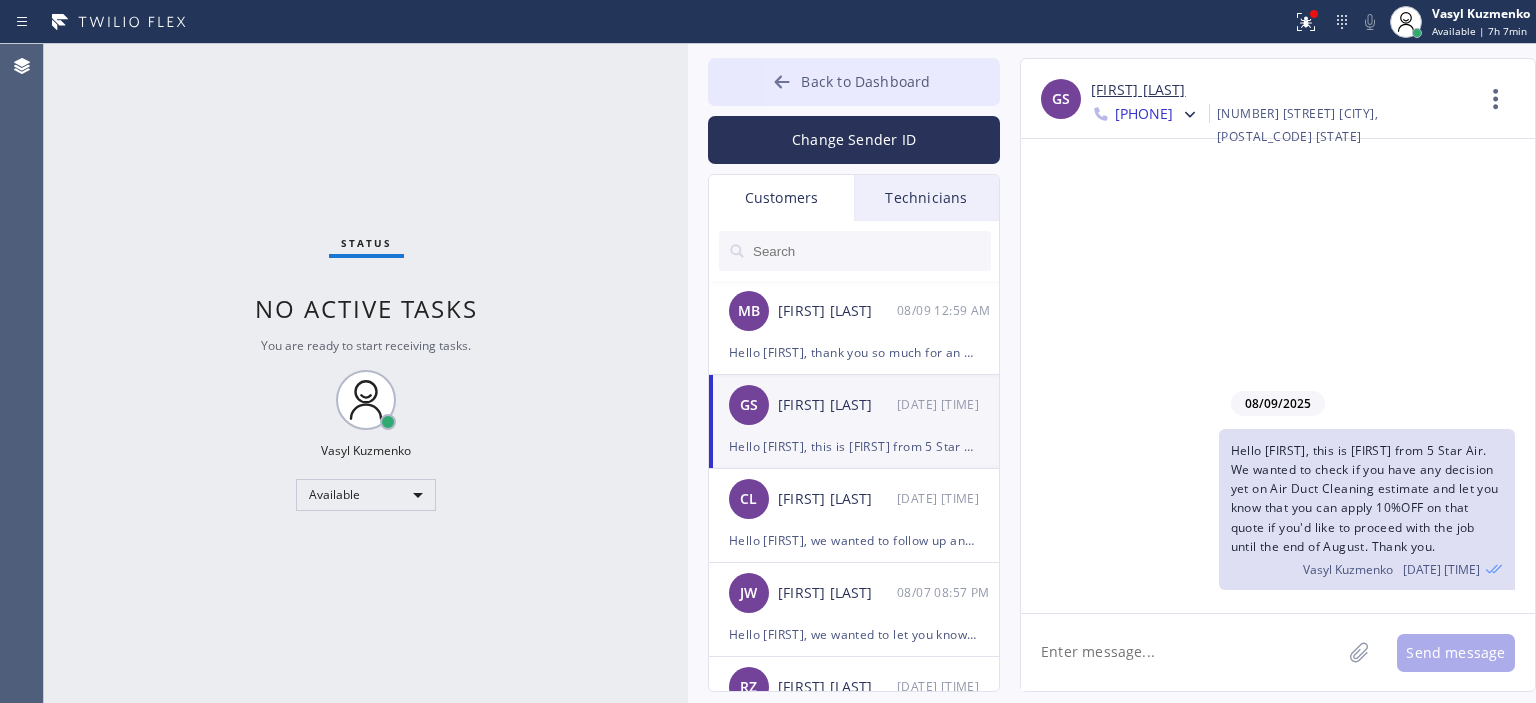 click 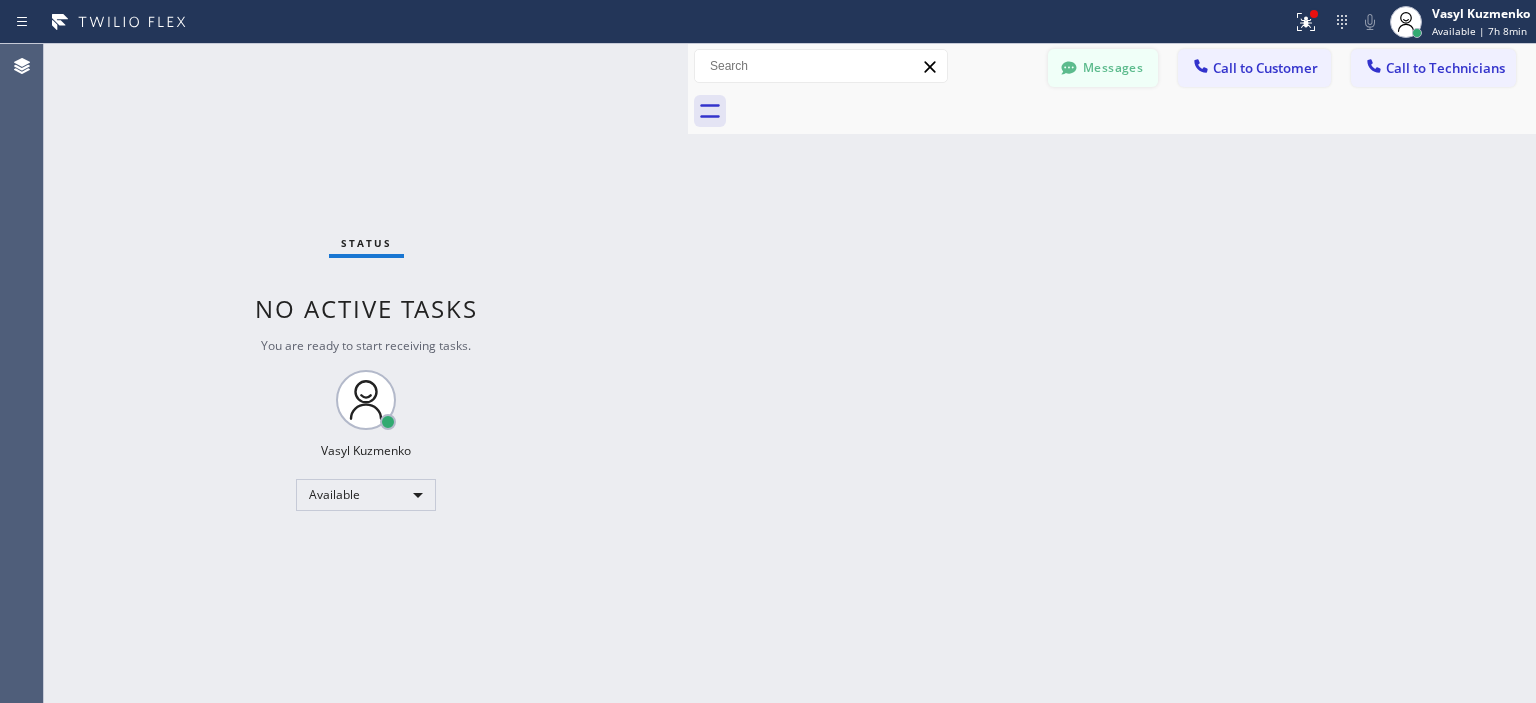 click on "Messages" at bounding box center [1103, 68] 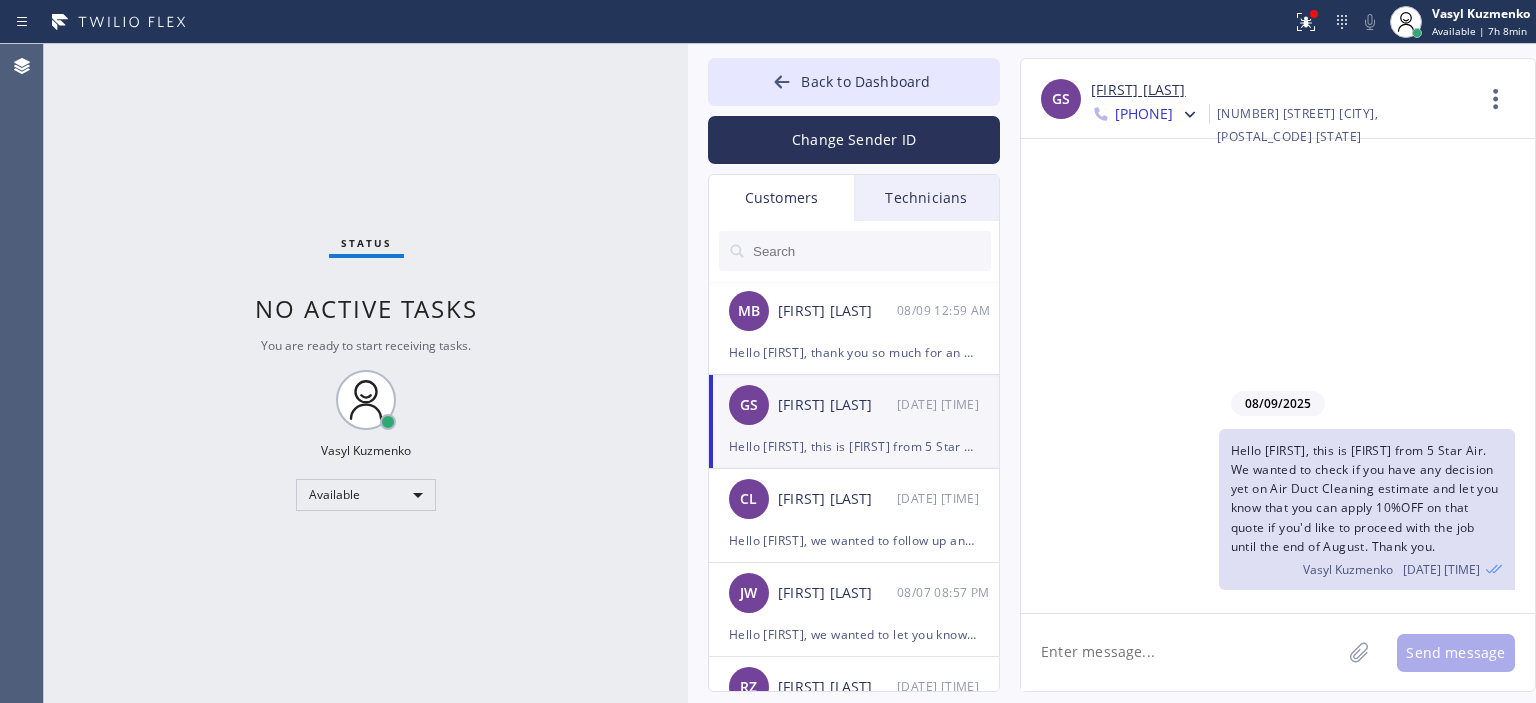 click at bounding box center [871, 251] 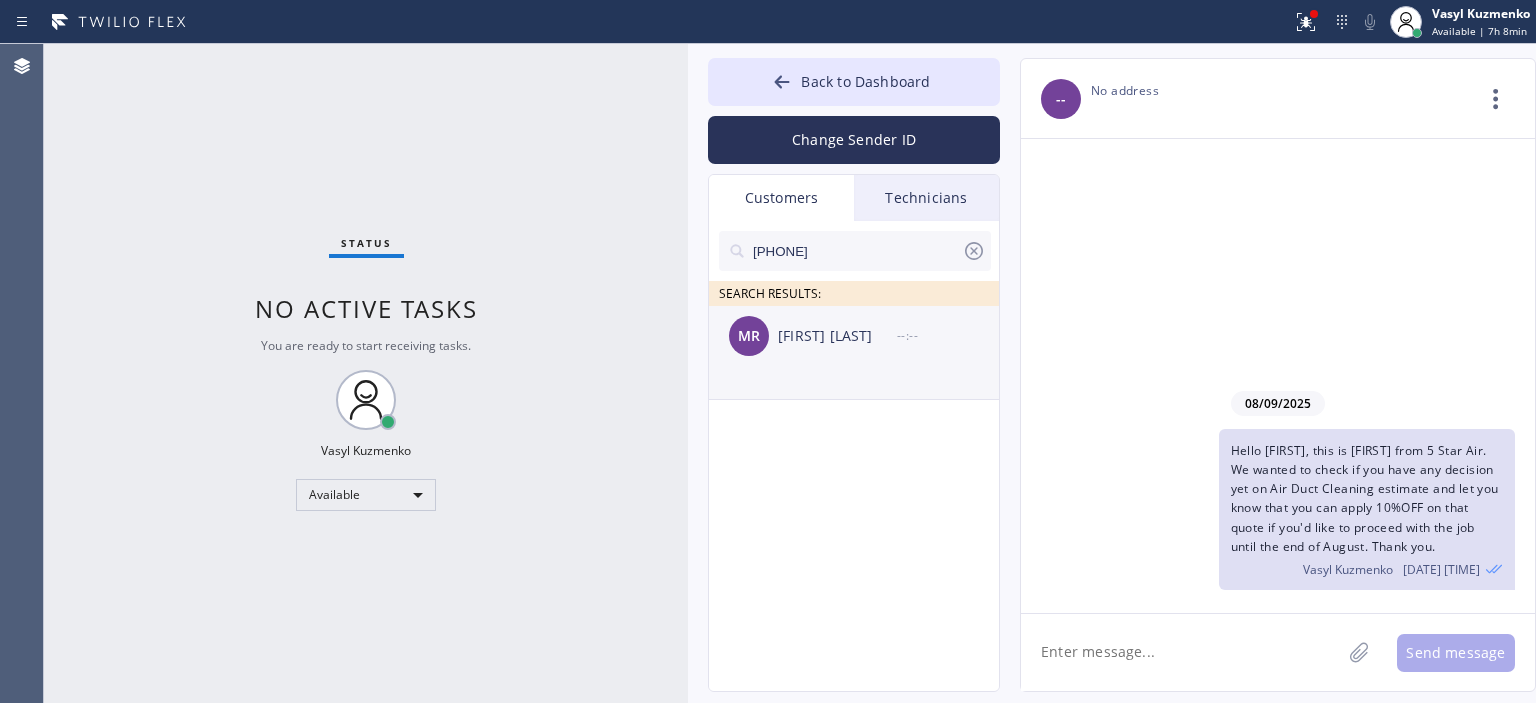 click on "[FIRST] [LAST]" at bounding box center (837, 336) 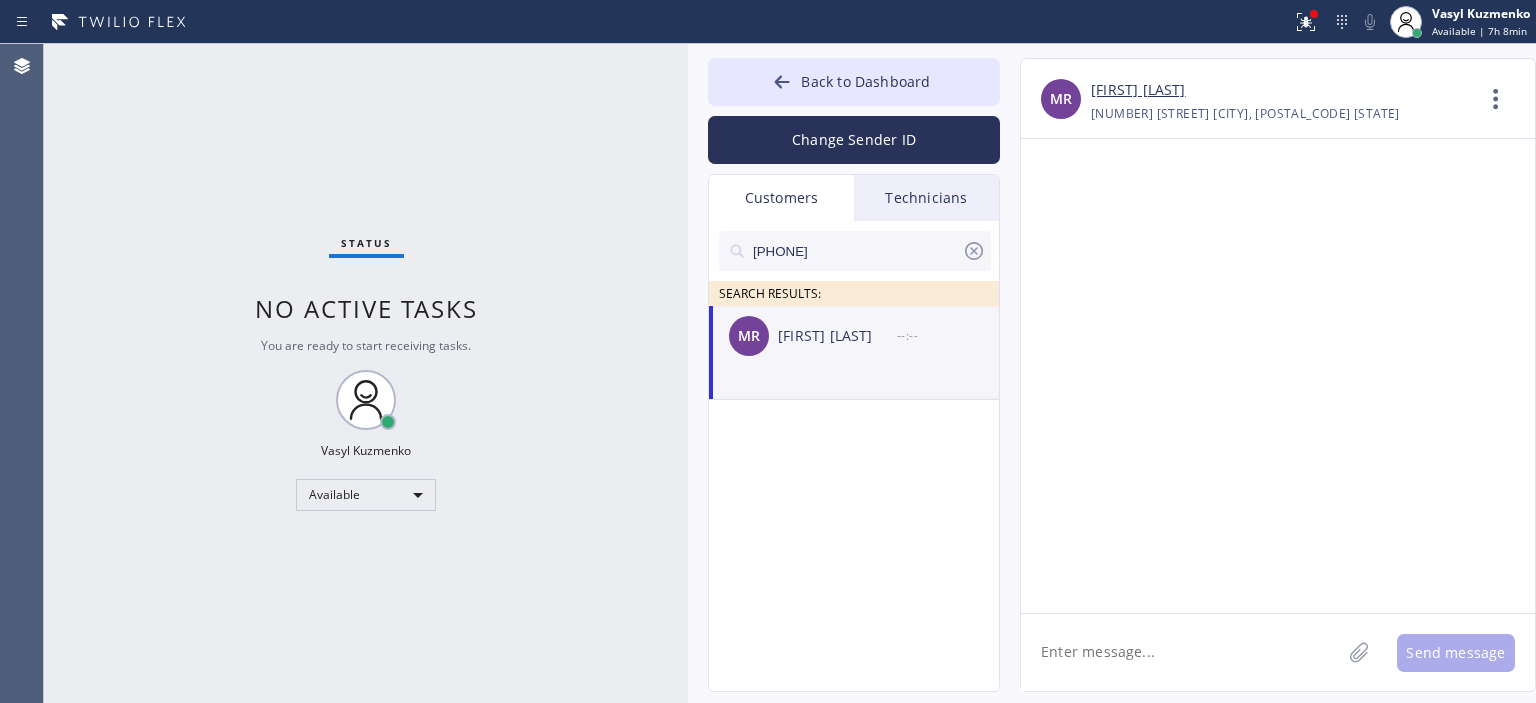 click 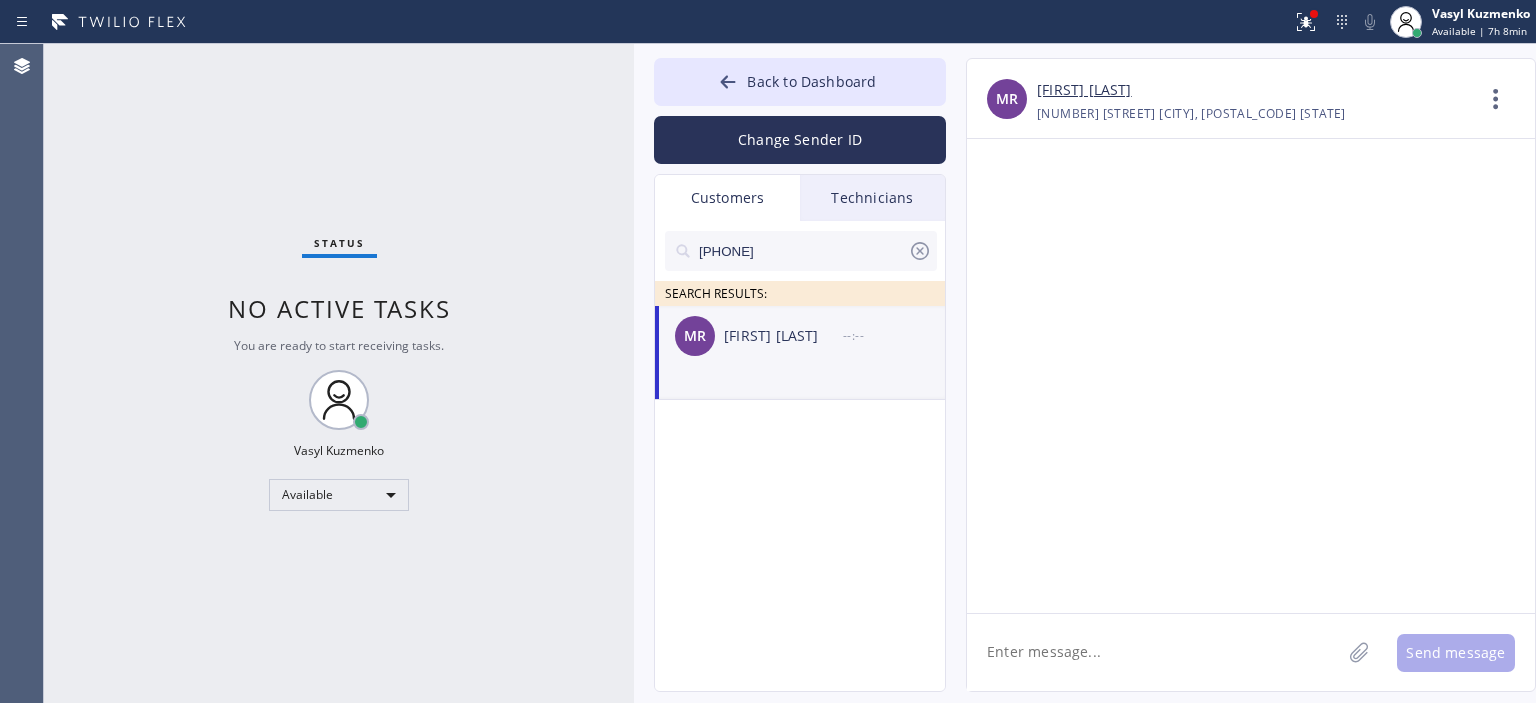 drag, startPoint x: 684, startPoint y: 98, endPoint x: 630, endPoint y: 107, distance: 54.74486 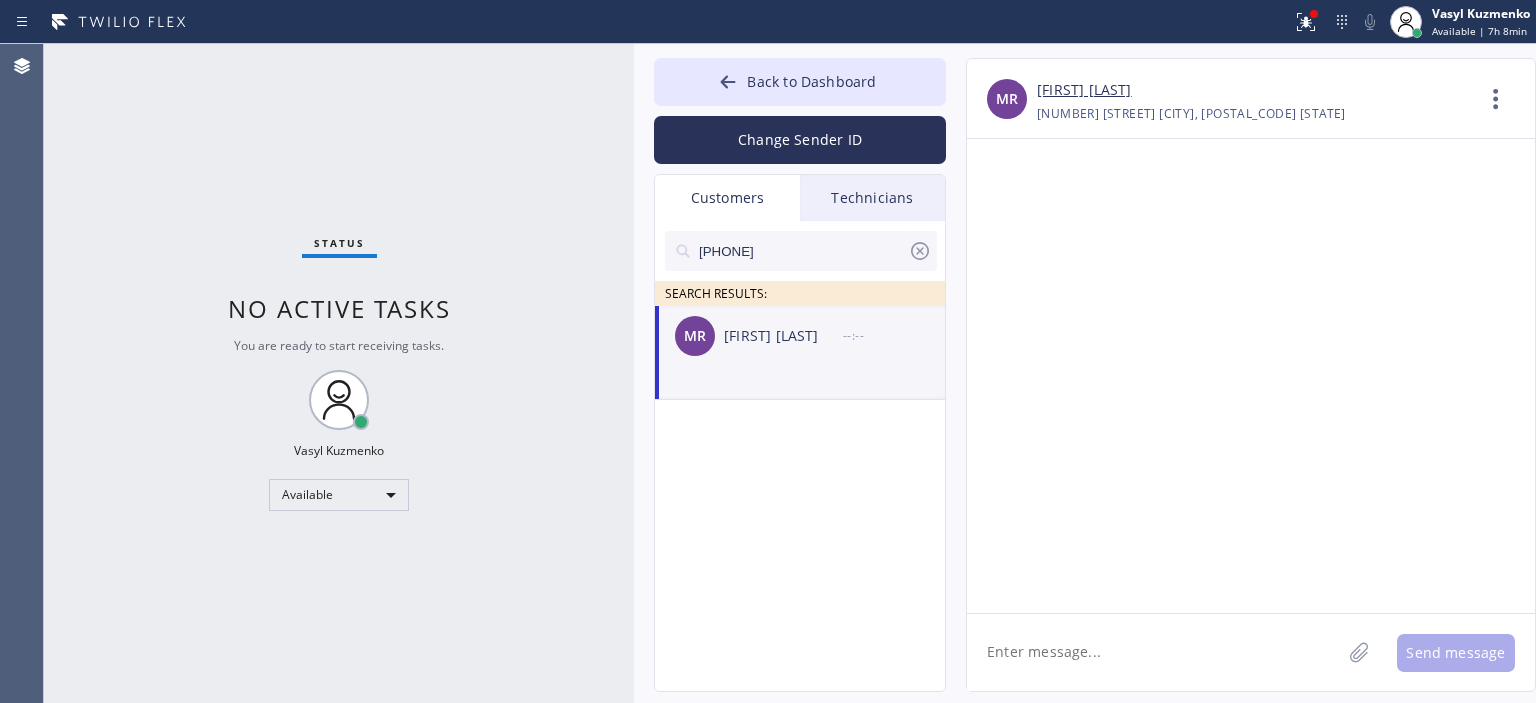 click at bounding box center [634, 373] 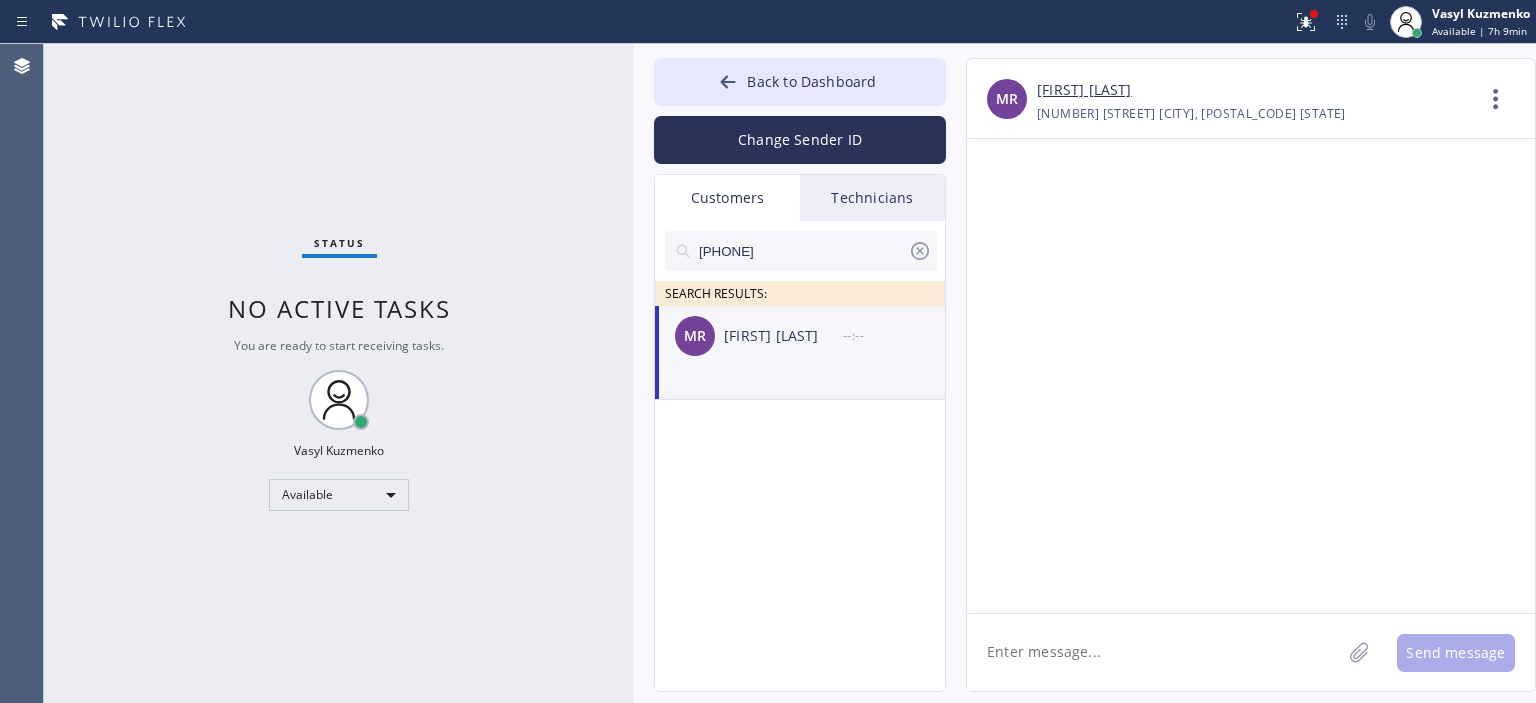 click 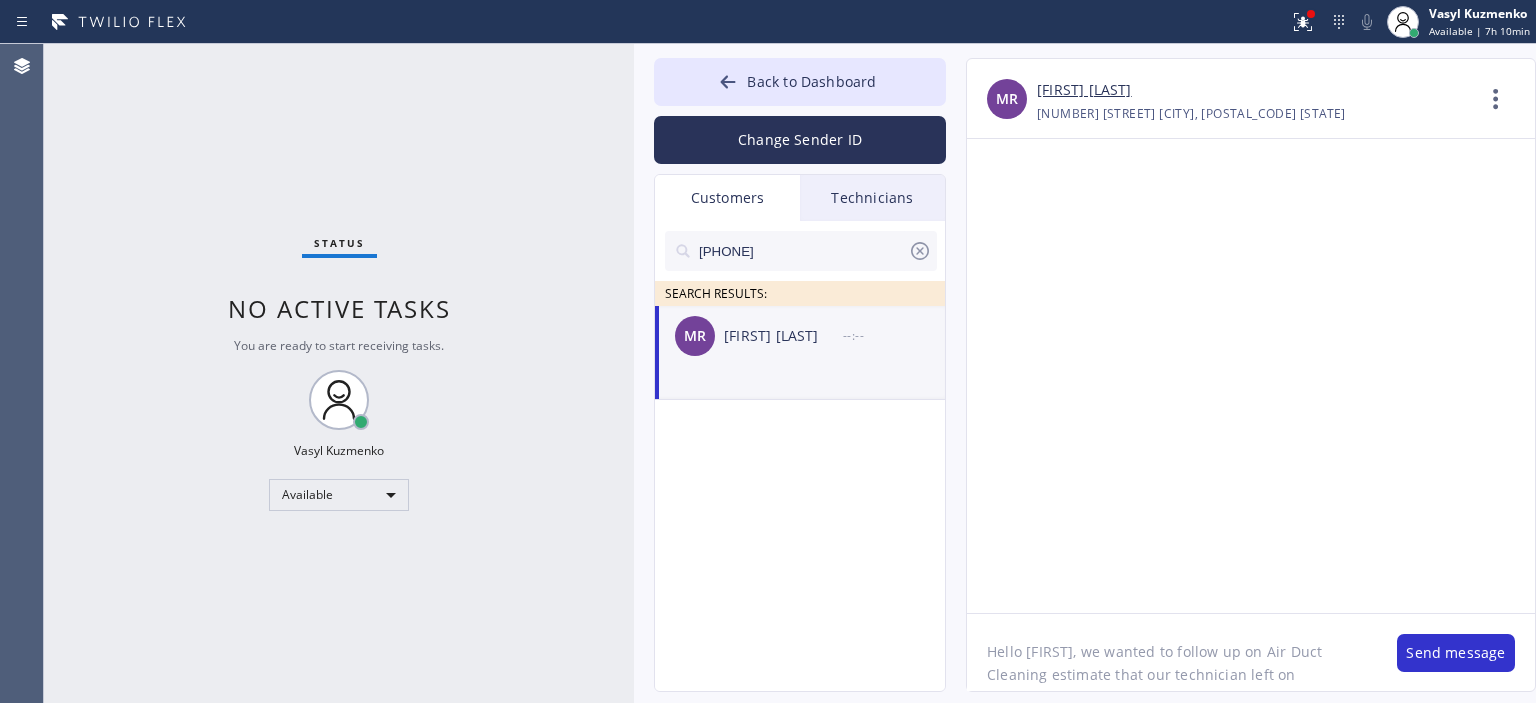 scroll, scrollTop: 16, scrollLeft: 0, axis: vertical 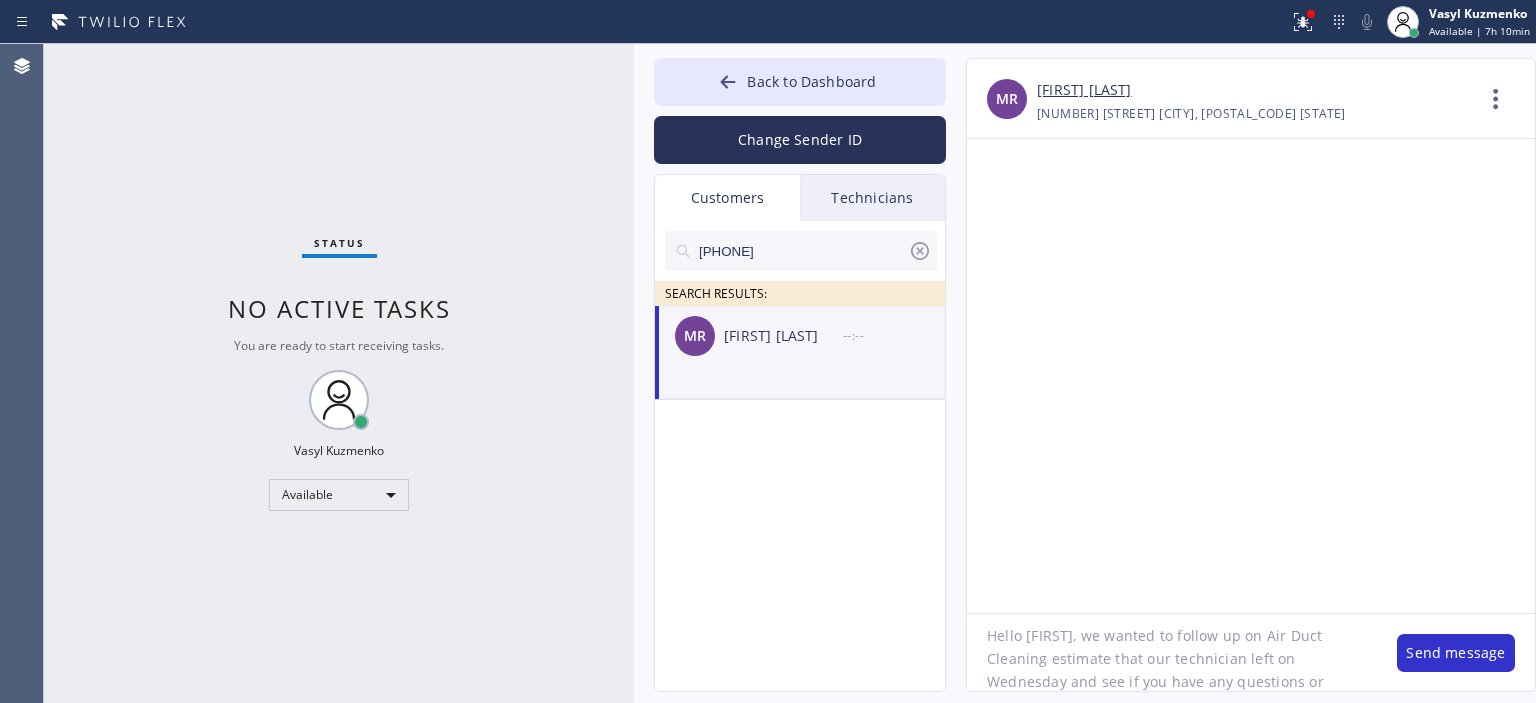 type on "Hello [FIRST], we wanted to follow up on Air Duct Cleaning estimate that our technician left on Wednesday and see if you have any questions or concerns, He mentioned" 